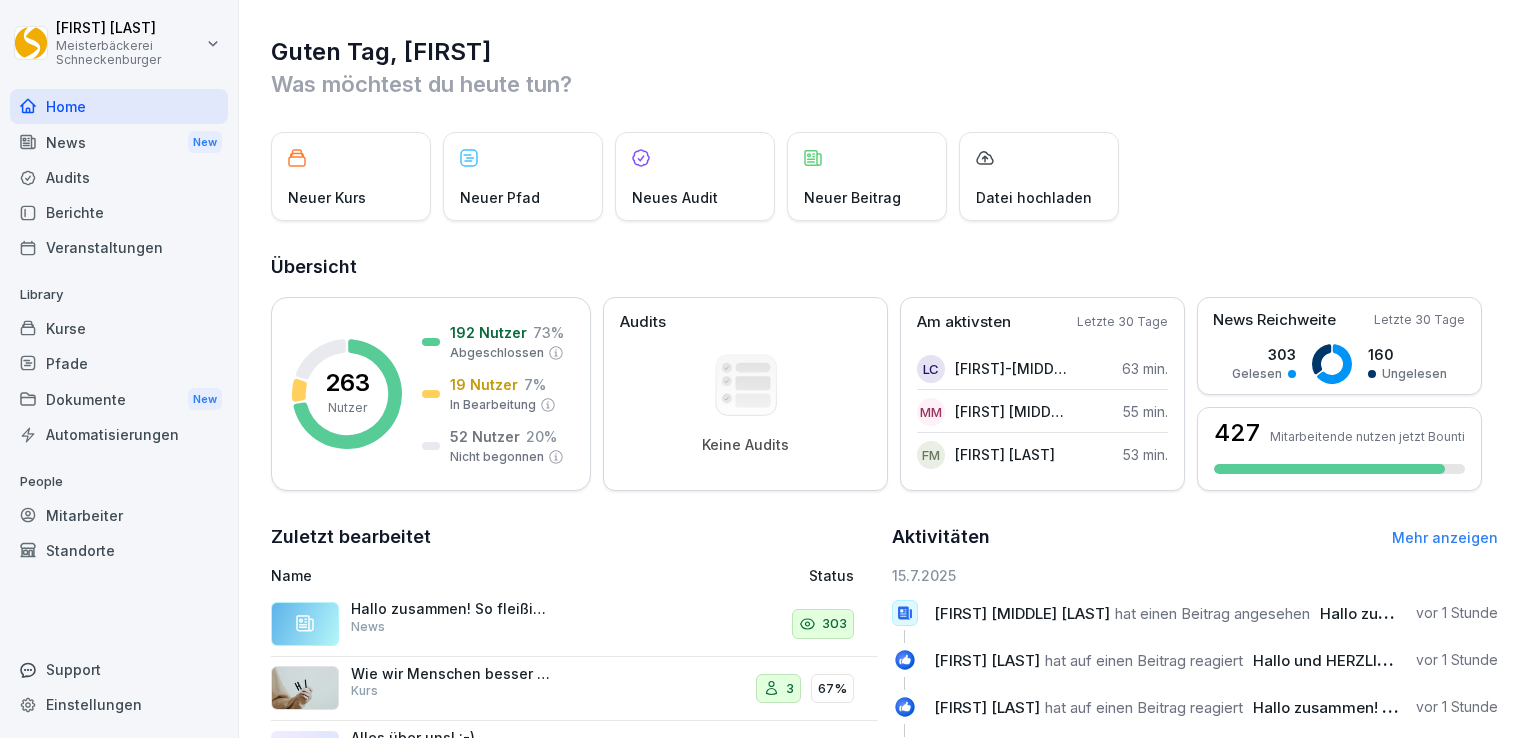 scroll, scrollTop: 0, scrollLeft: 0, axis: both 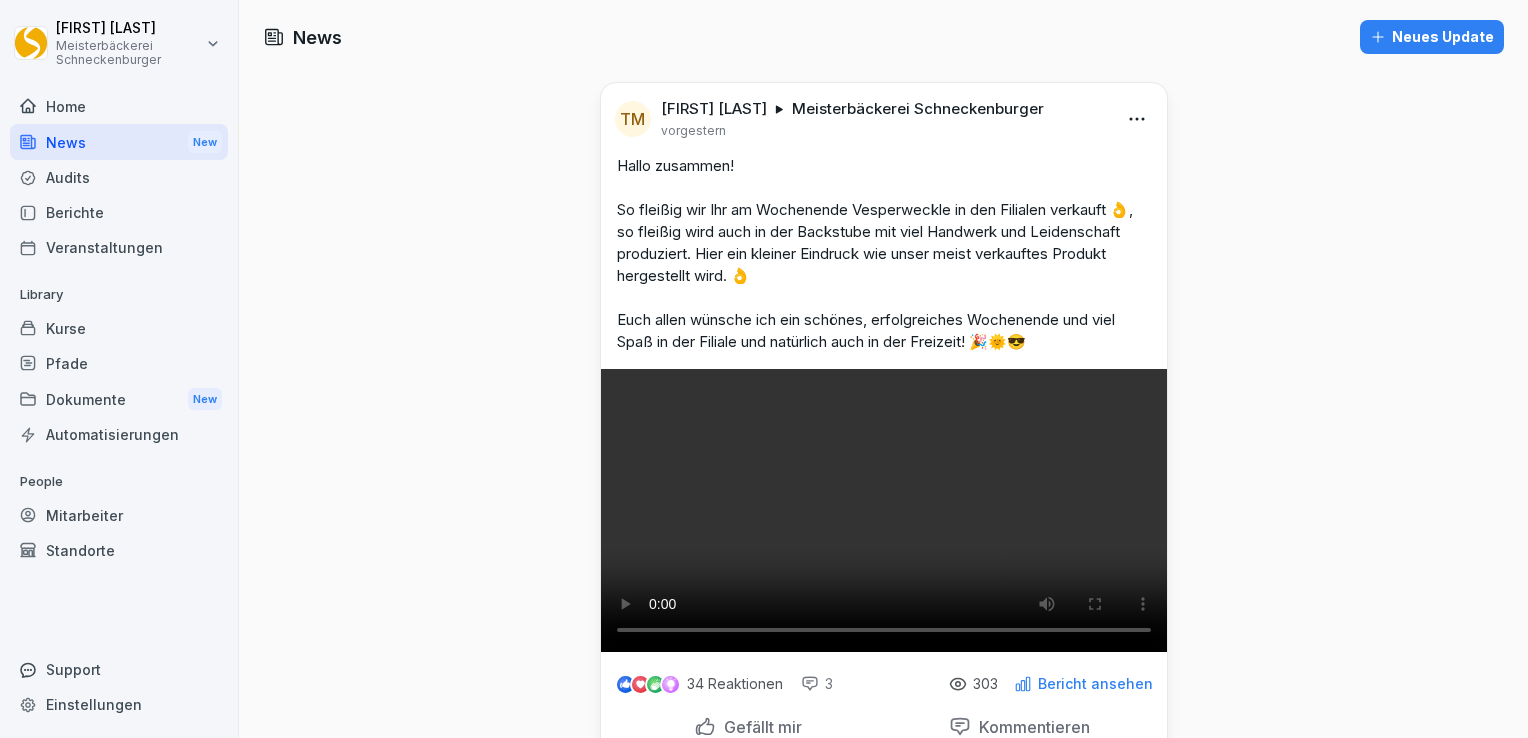 click on "News New" at bounding box center [119, 142] 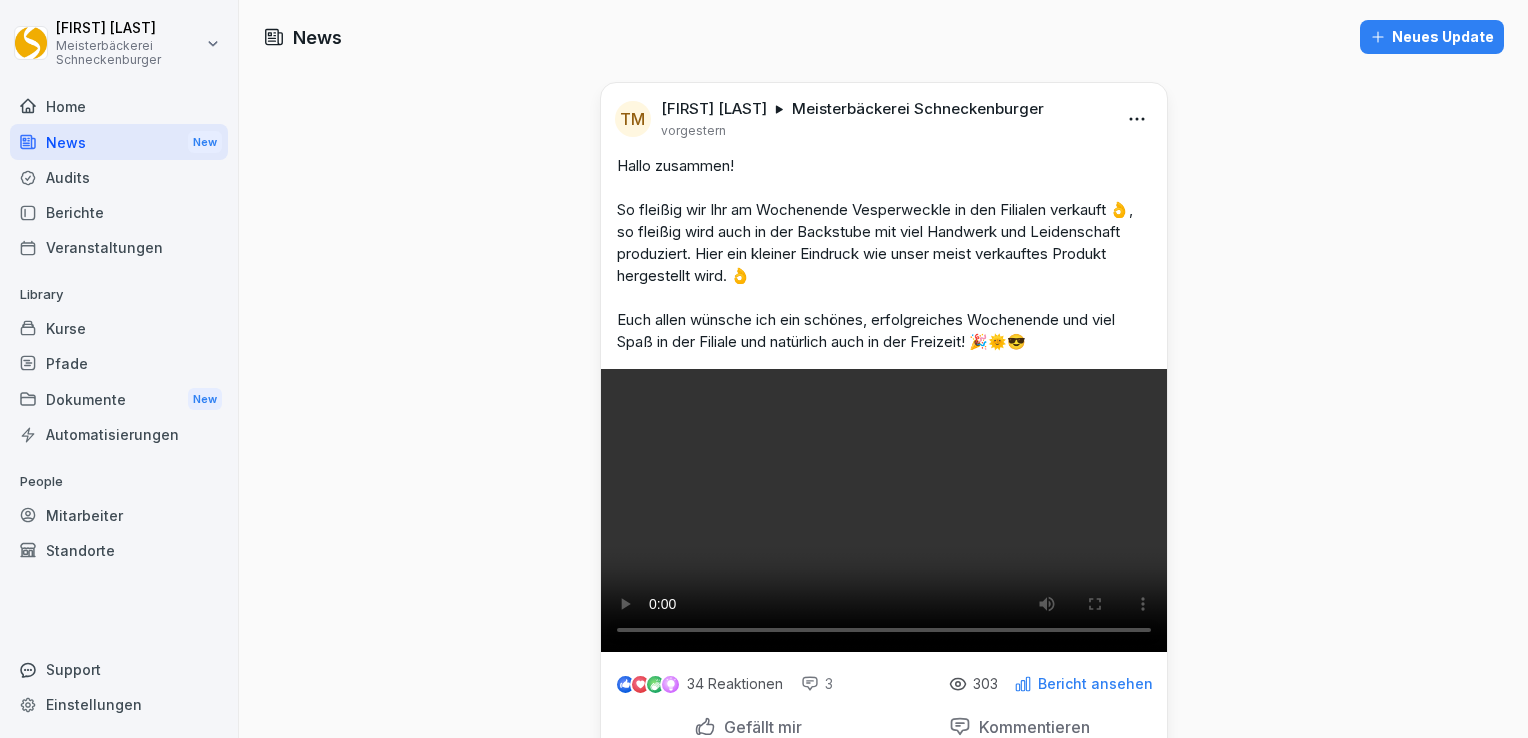 click on "Berichte" at bounding box center (119, 212) 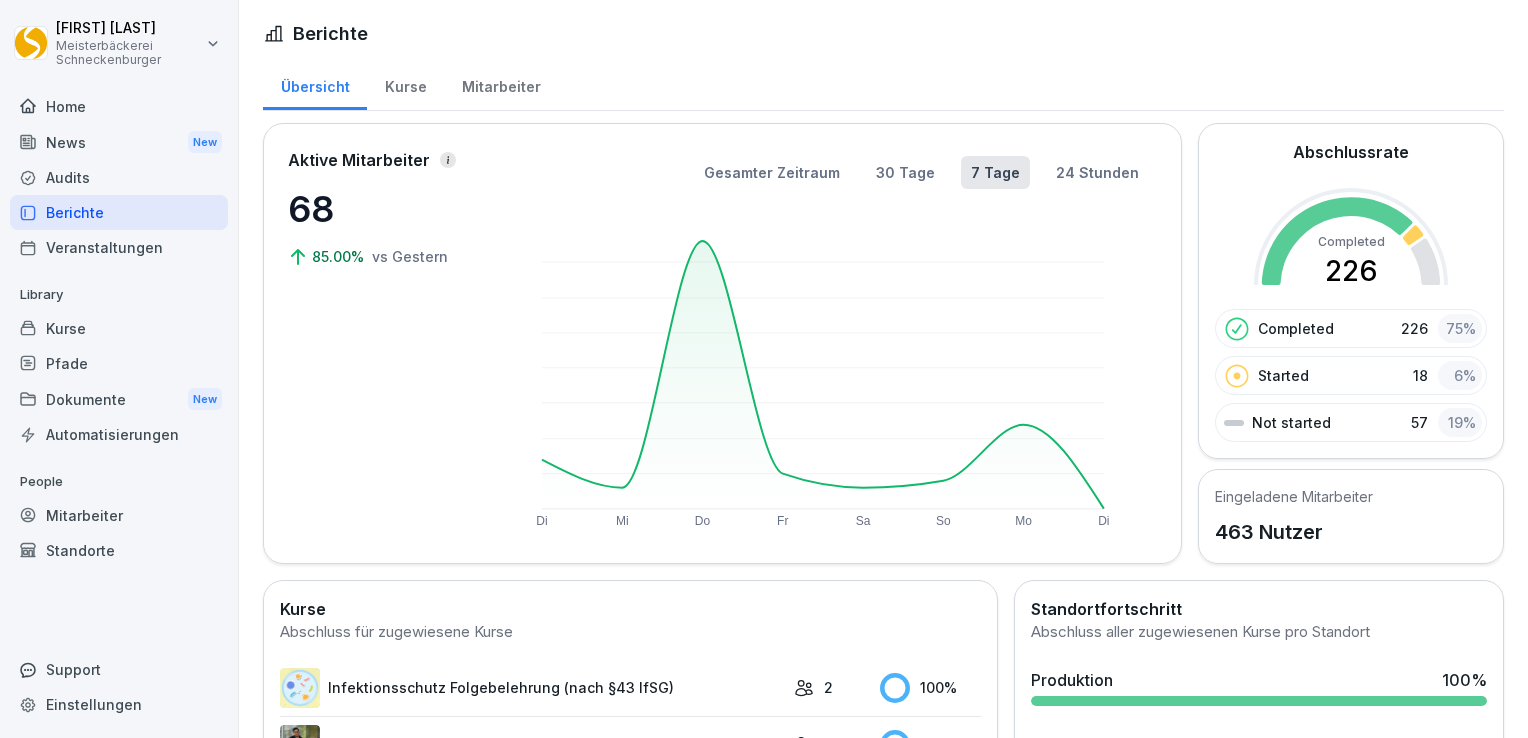 click on "Veranstaltungen" at bounding box center (119, 247) 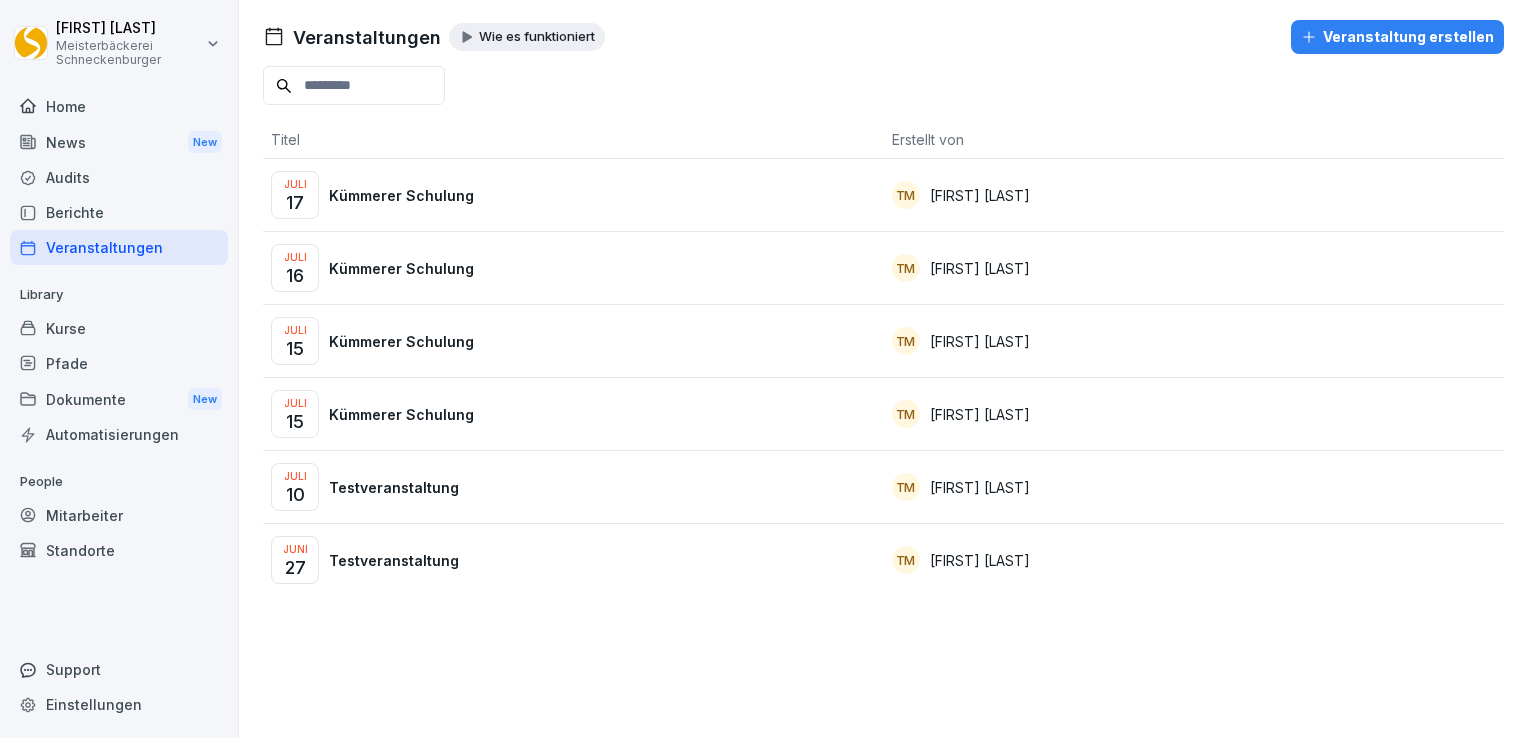 click on "Veranstaltungen" at bounding box center (119, 247) 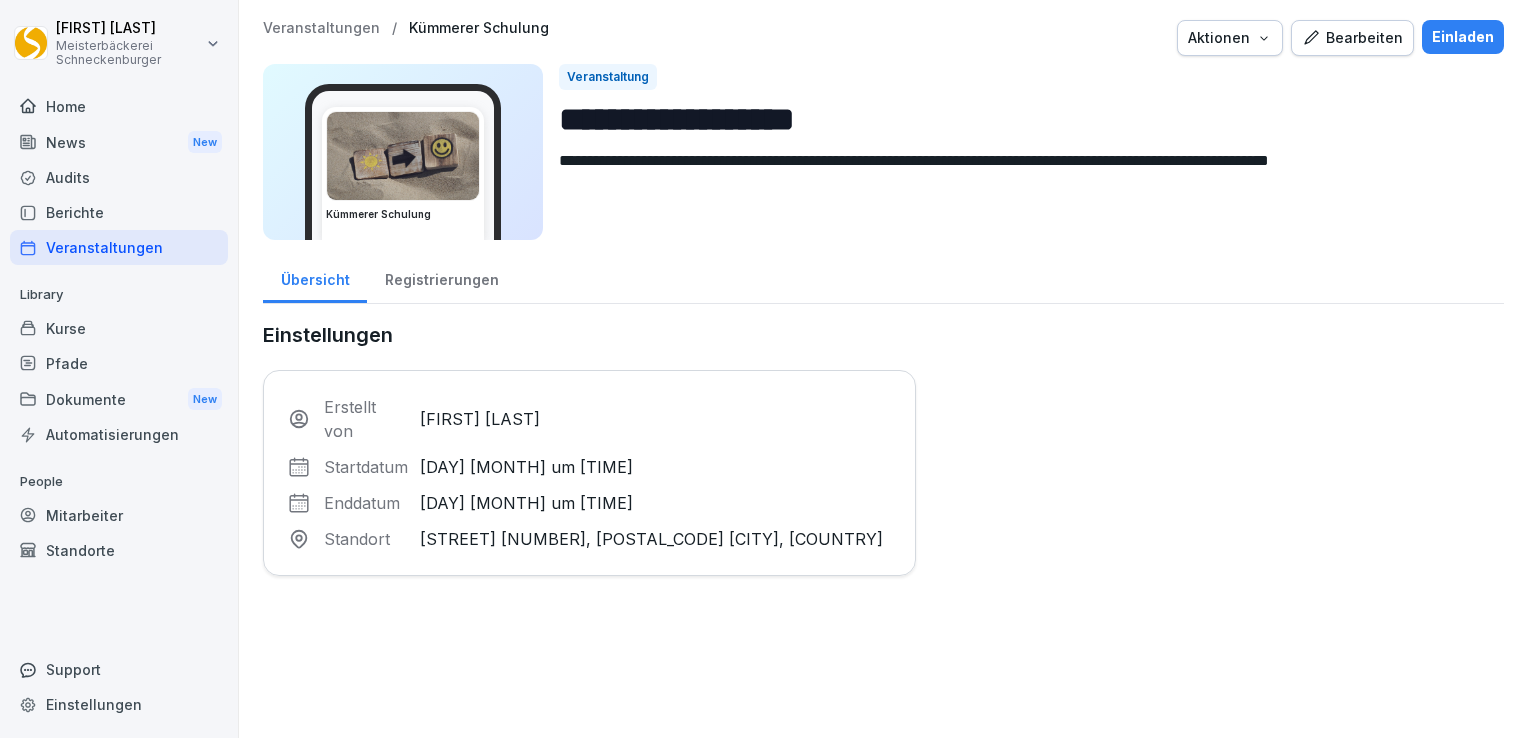 scroll, scrollTop: 0, scrollLeft: 0, axis: both 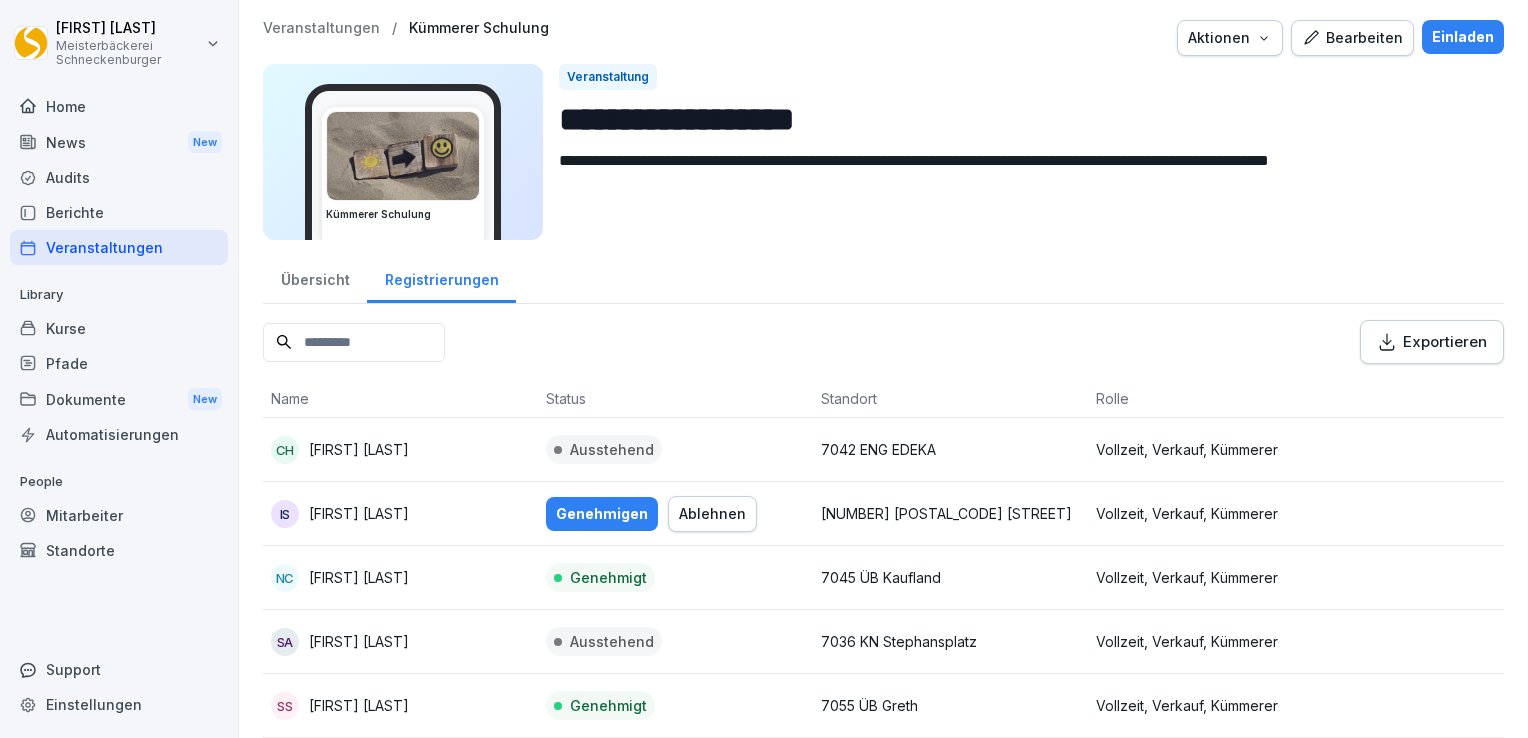 click on "Genehmigen" at bounding box center [602, 514] 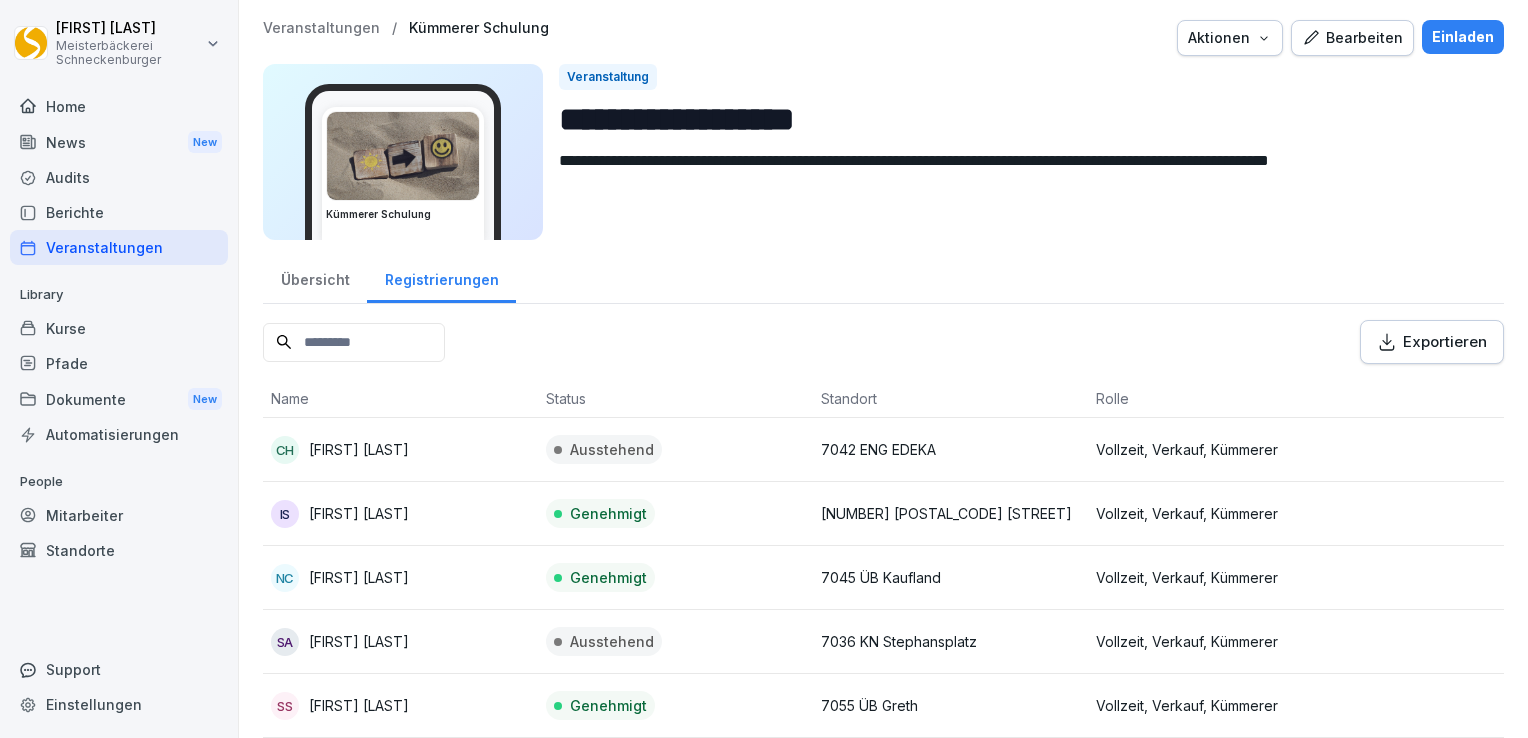 scroll, scrollTop: 176, scrollLeft: 0, axis: vertical 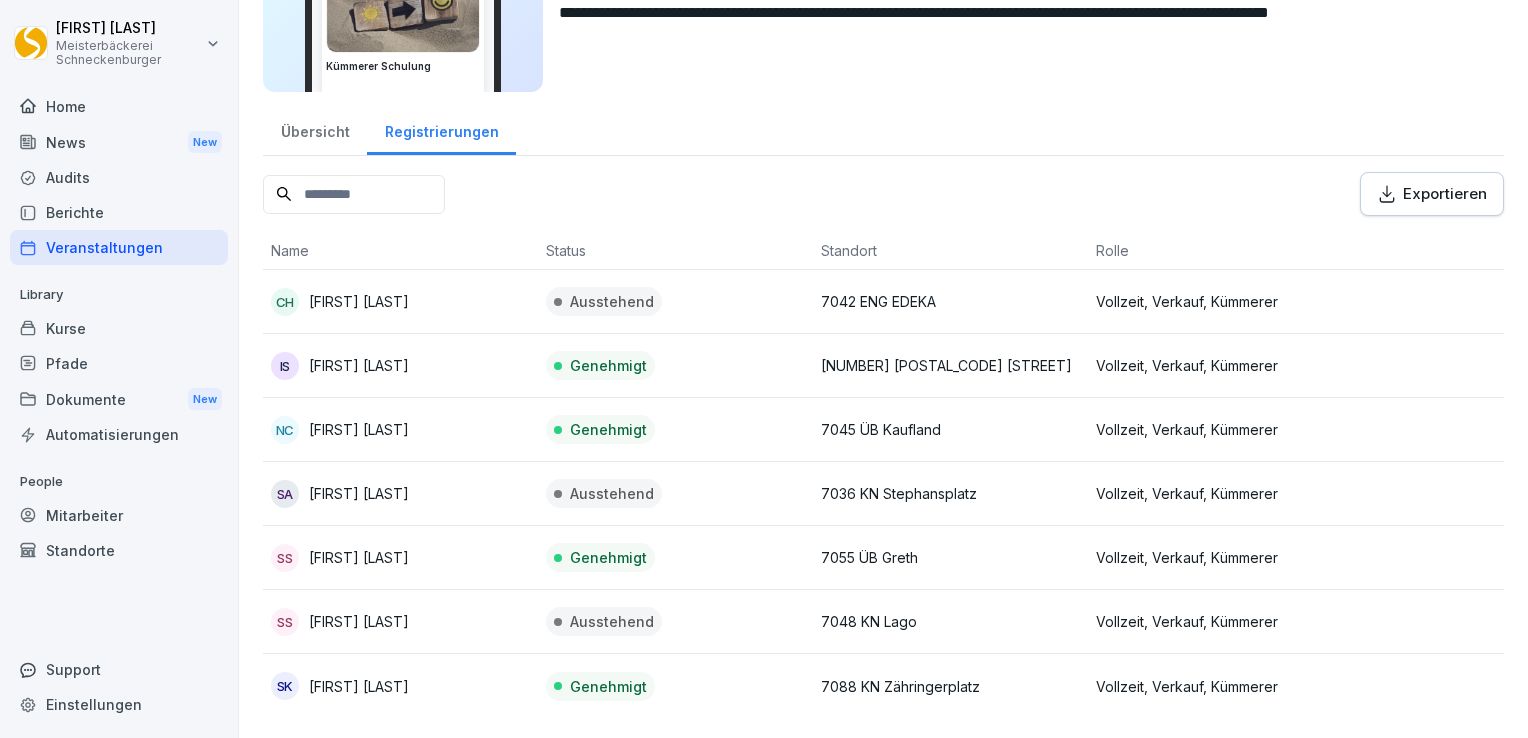 click on "Kurse" at bounding box center (119, 328) 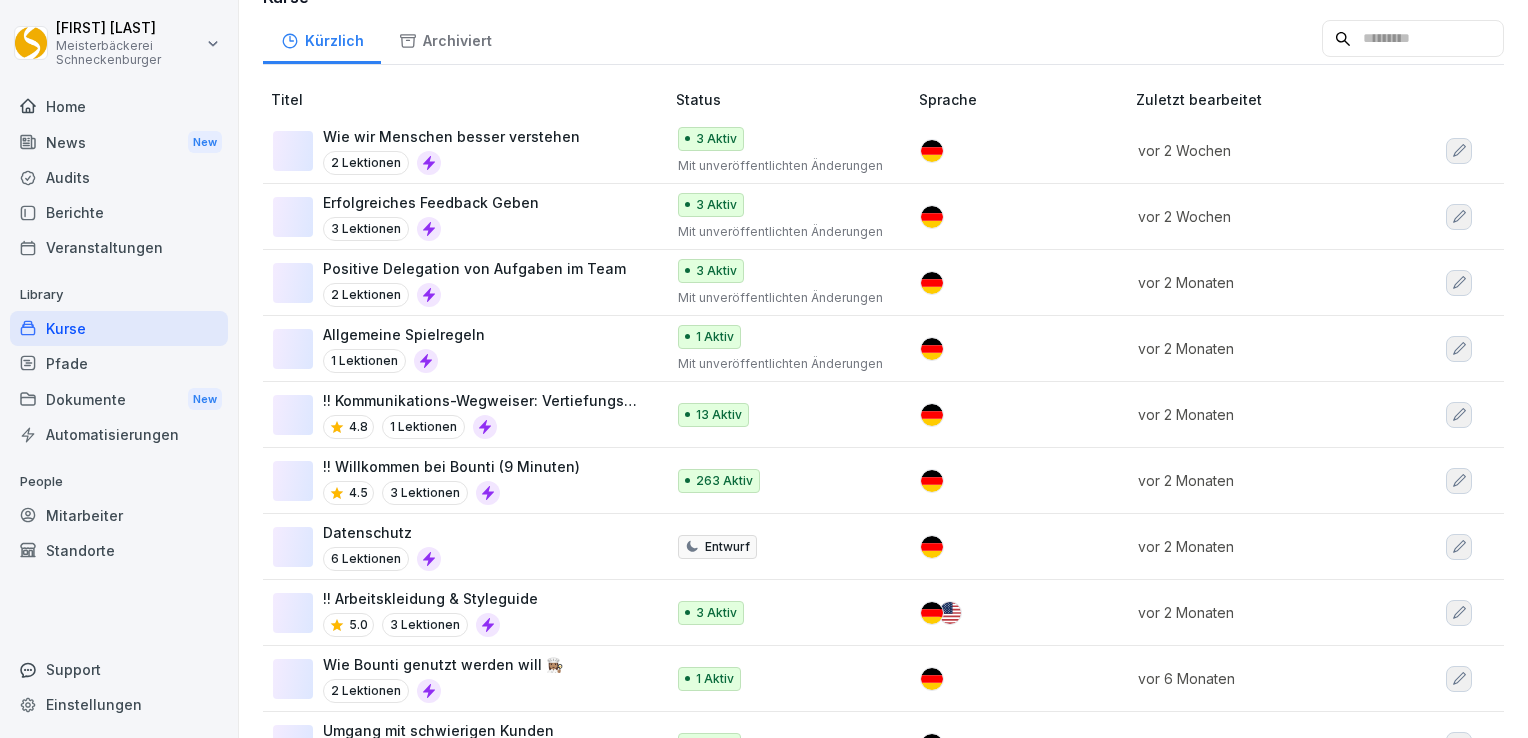 scroll, scrollTop: 0, scrollLeft: 0, axis: both 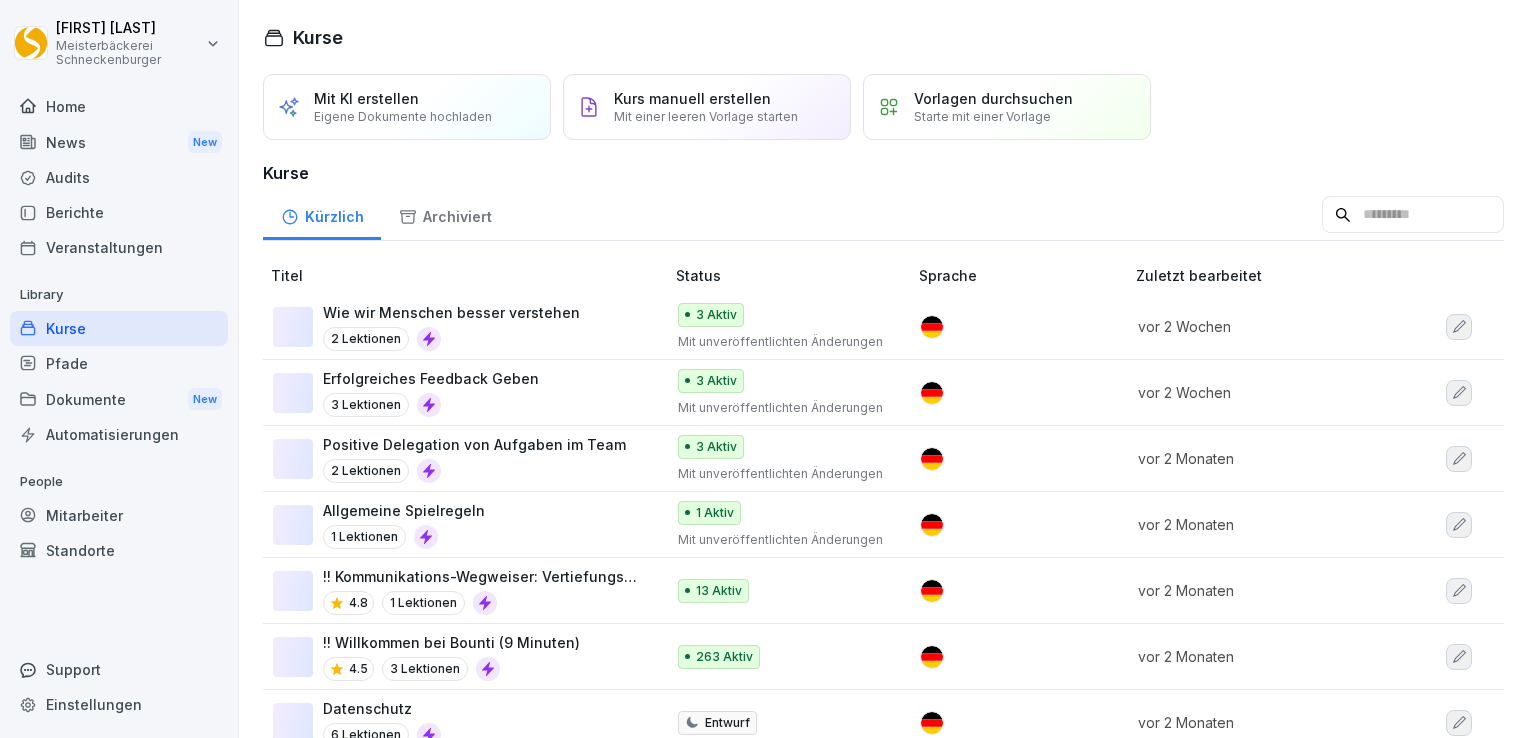 click on "Kurse" at bounding box center (119, 328) 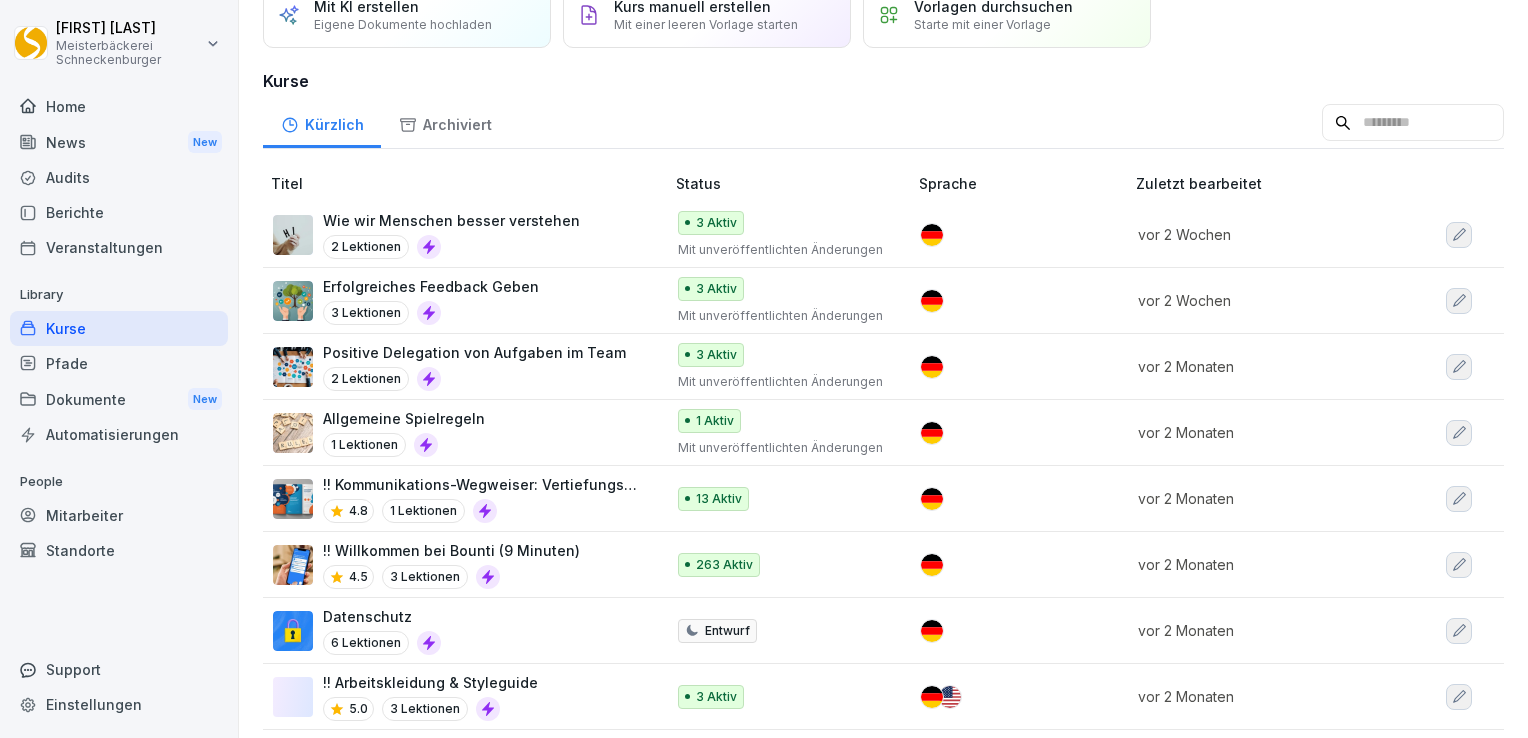 scroll, scrollTop: 96, scrollLeft: 0, axis: vertical 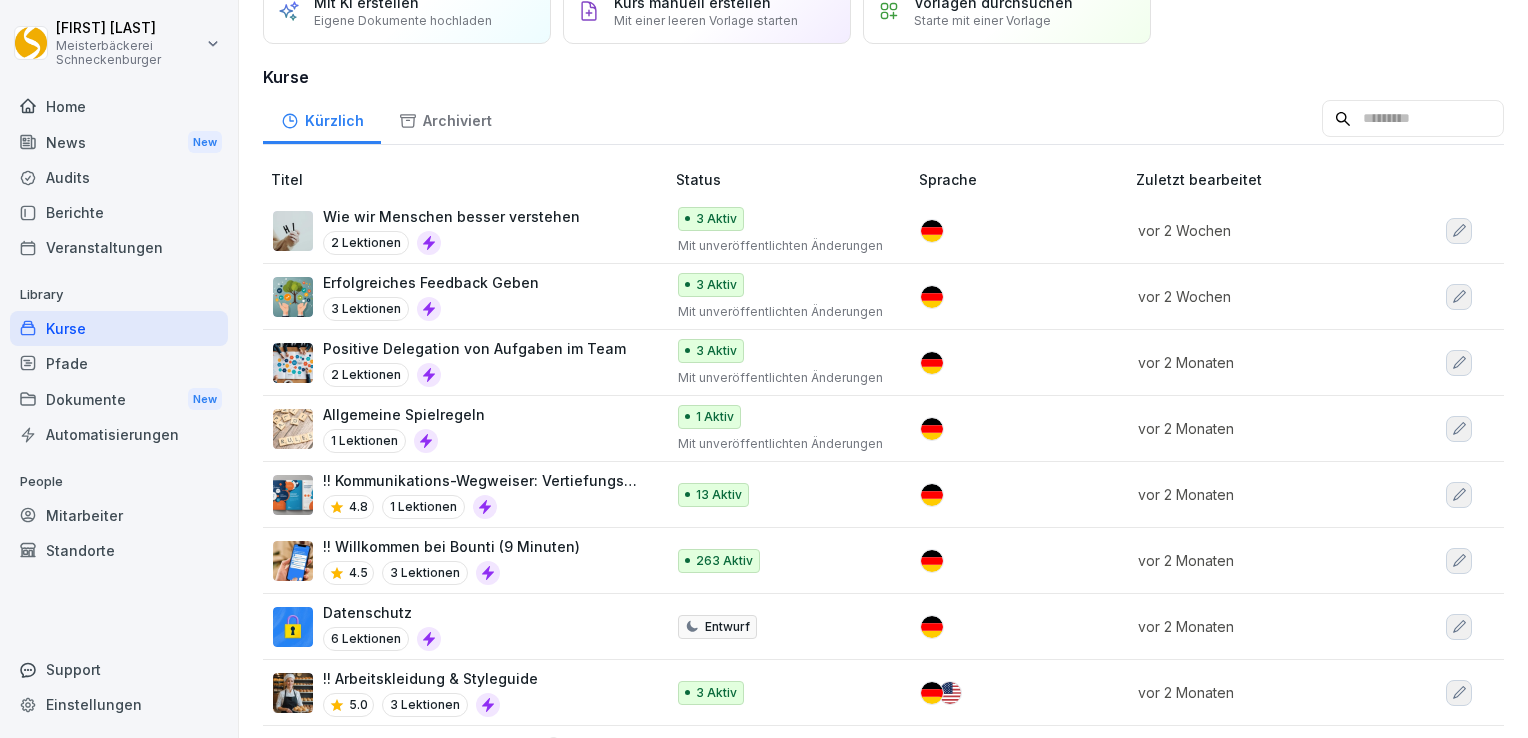 click on "Wie wir Menschen besser verstehen" at bounding box center [451, 216] 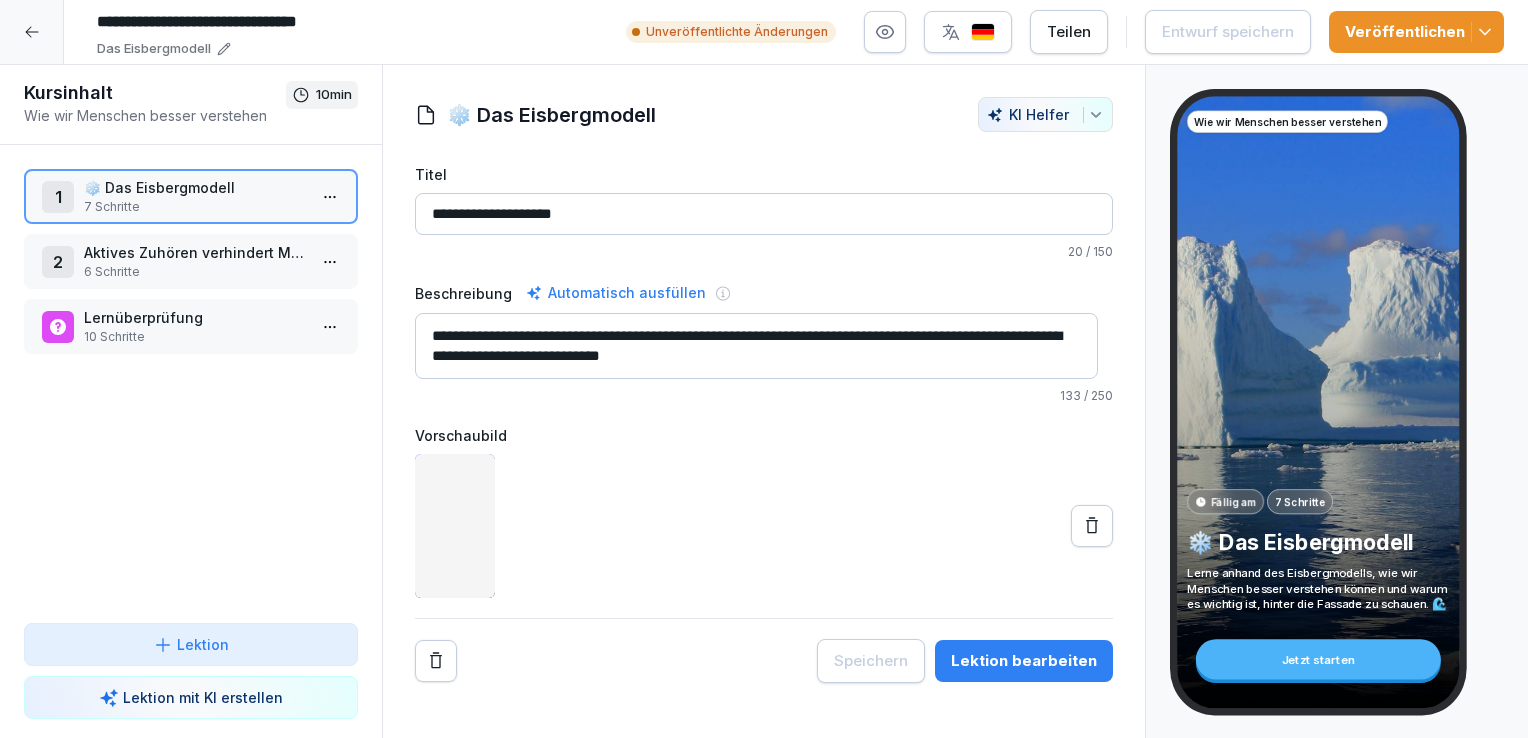 scroll, scrollTop: 0, scrollLeft: 0, axis: both 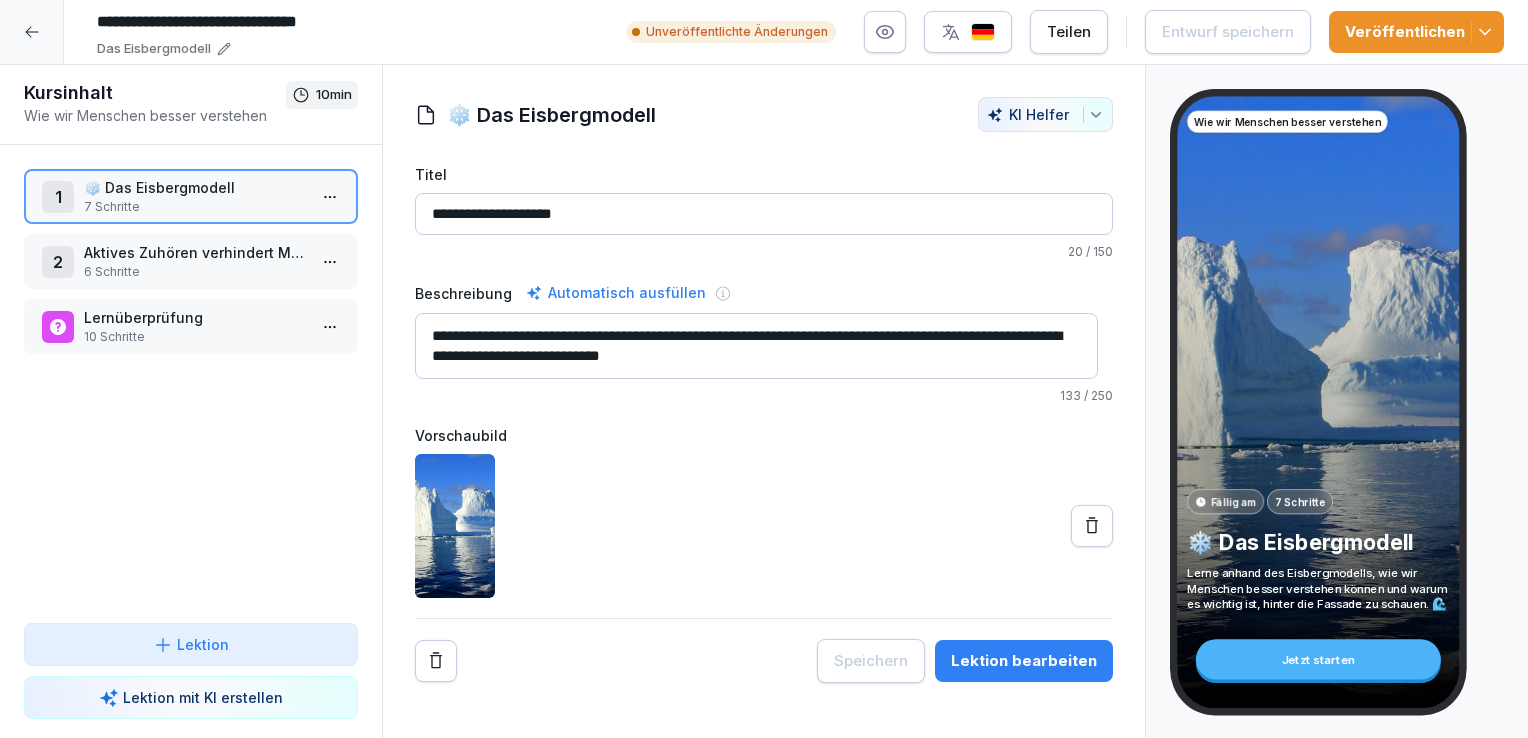 click on "❄️ Das Eisbergmodell" at bounding box center (195, 187) 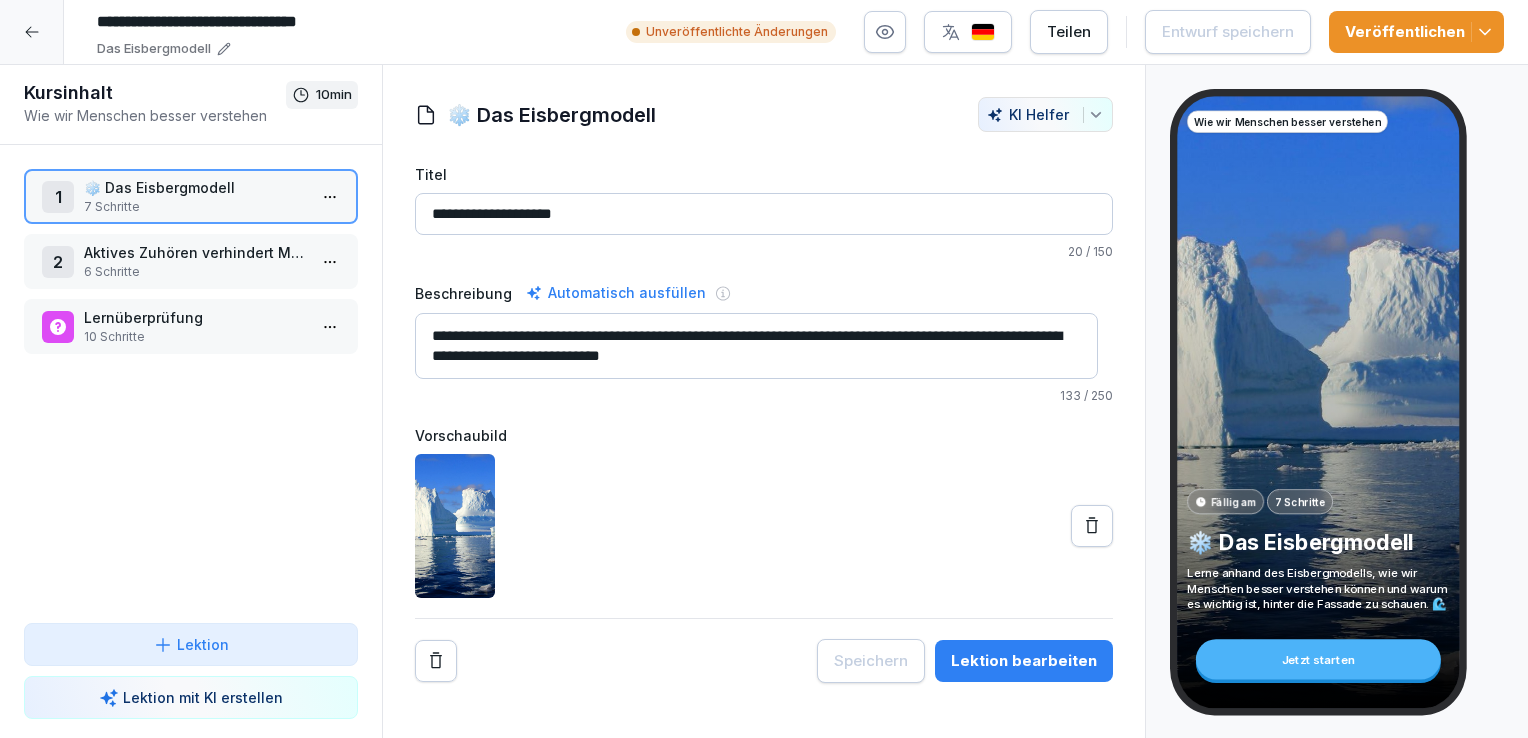 click on "❄️ Das Eisbergmodell" at bounding box center [195, 187] 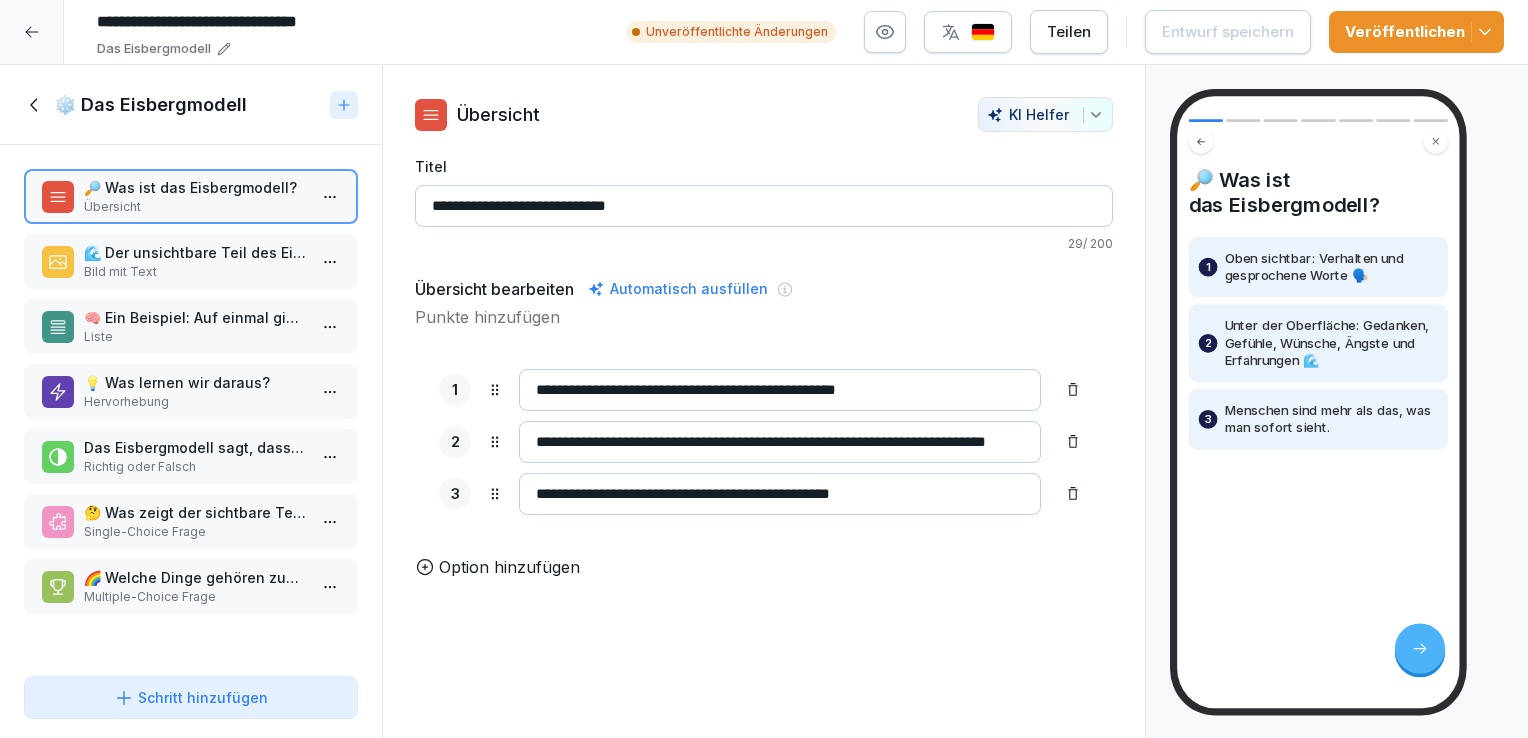 click on "🌊 Der unsichtbare Teil des Eisbergs" at bounding box center (195, 252) 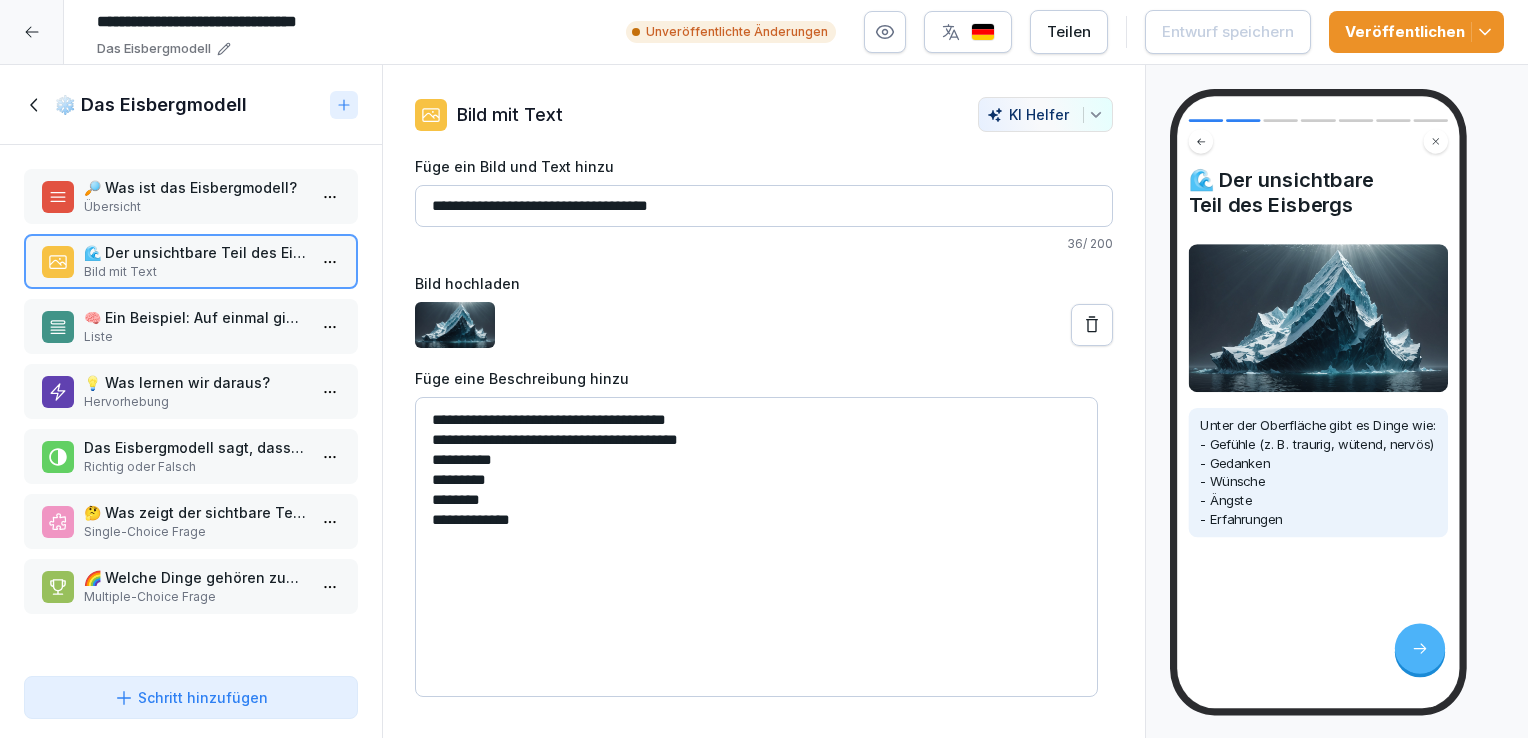 click on "Liste" at bounding box center [195, 337] 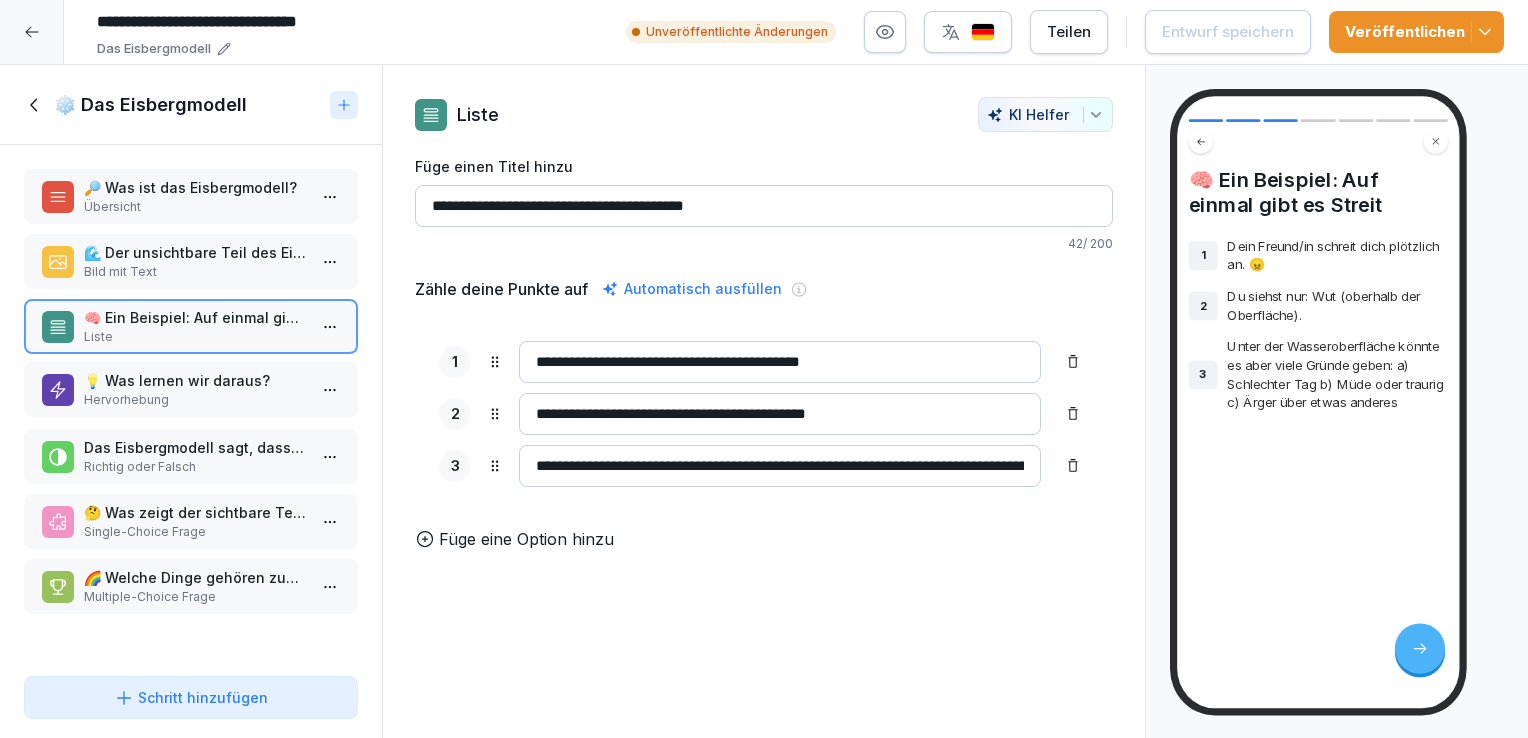 click on "Hervorhebung" at bounding box center (195, 400) 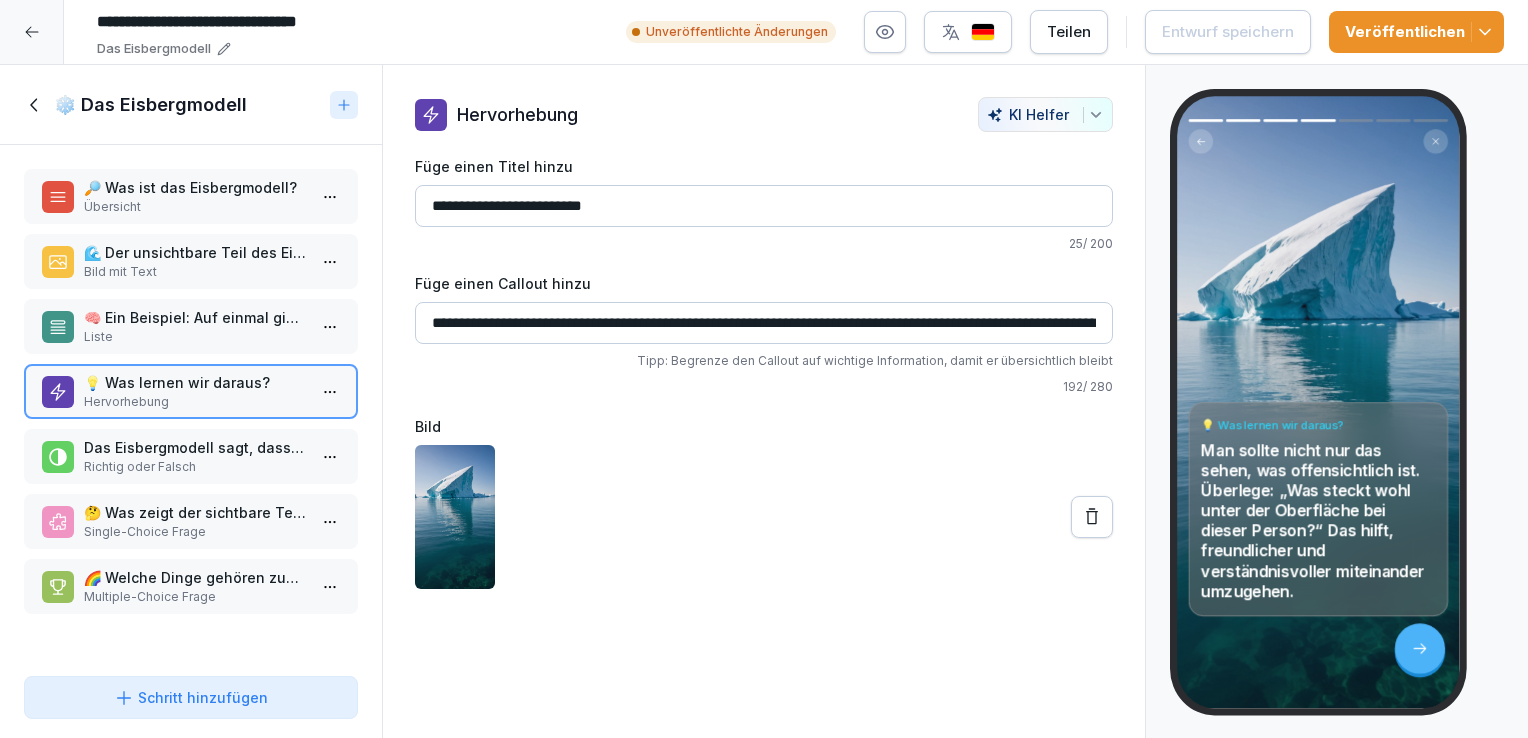 click on "Das Eisbergmodell sagt, dass wir Menschen nicht nur durch ihr Verhalten ganz verstehen können." at bounding box center [195, 447] 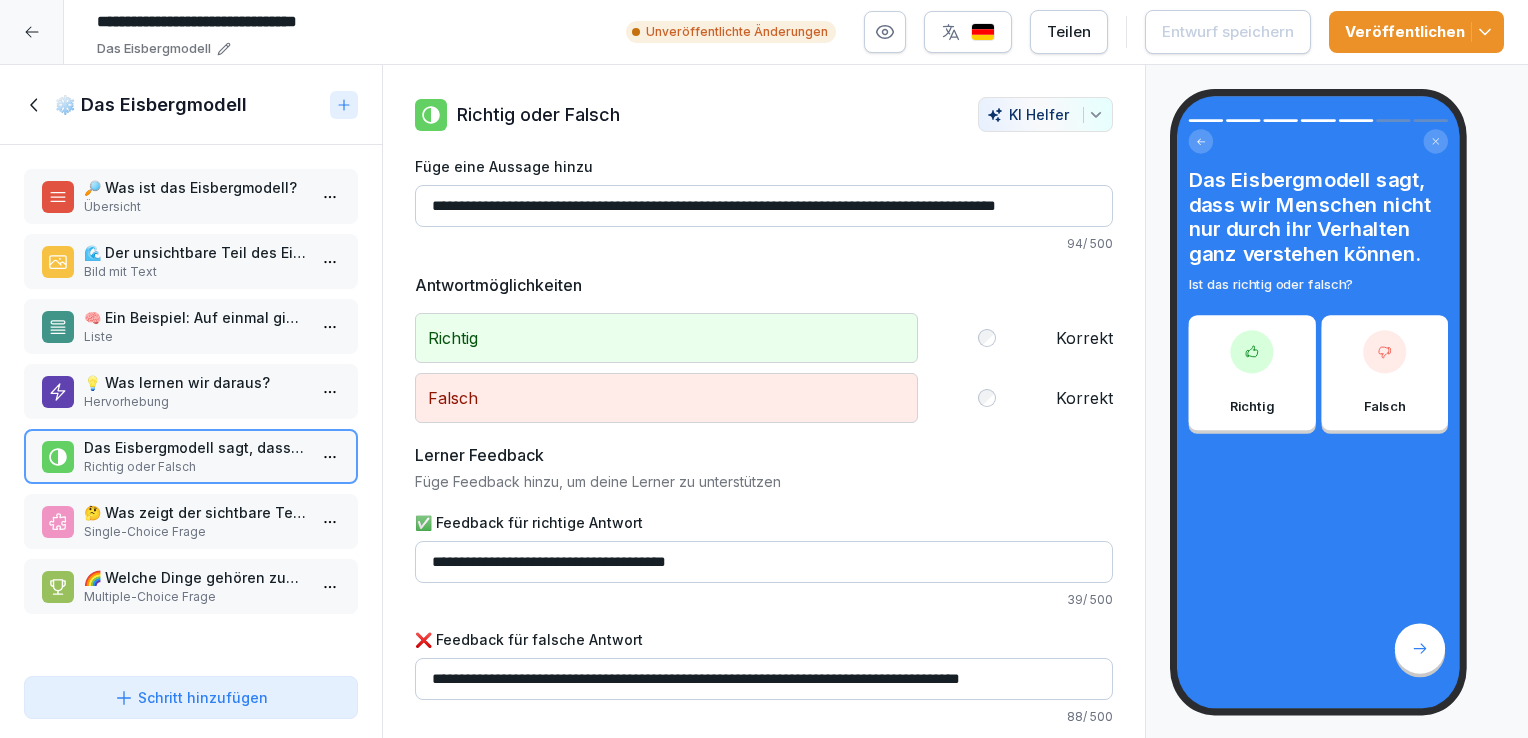 click on "Single-Choice Frage" at bounding box center [195, 532] 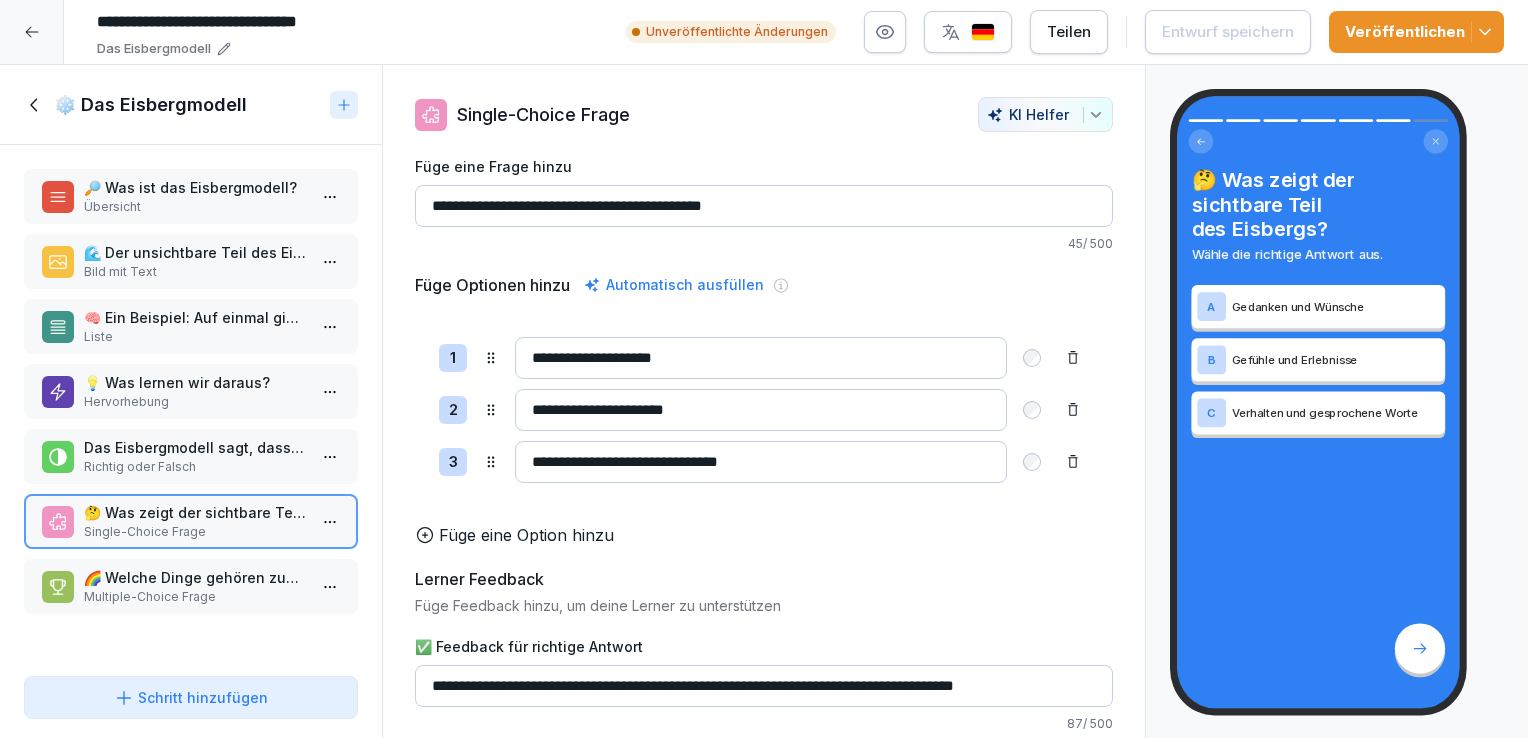 click on "🌈 Welche Dinge gehören zum unsichtbaren Teil des Eisbergs? Wähle alle zutreffenden Antworten aus." at bounding box center (195, 577) 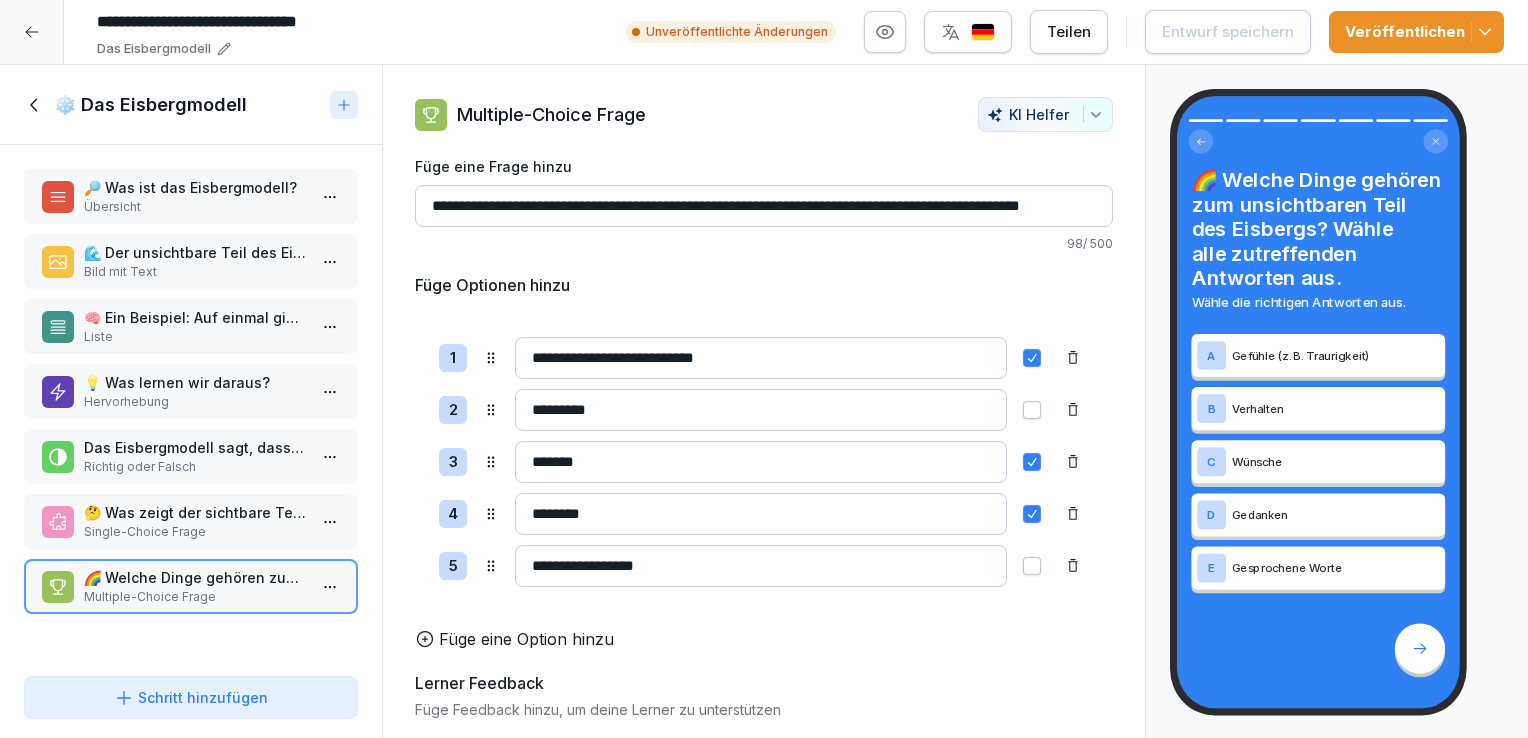 click 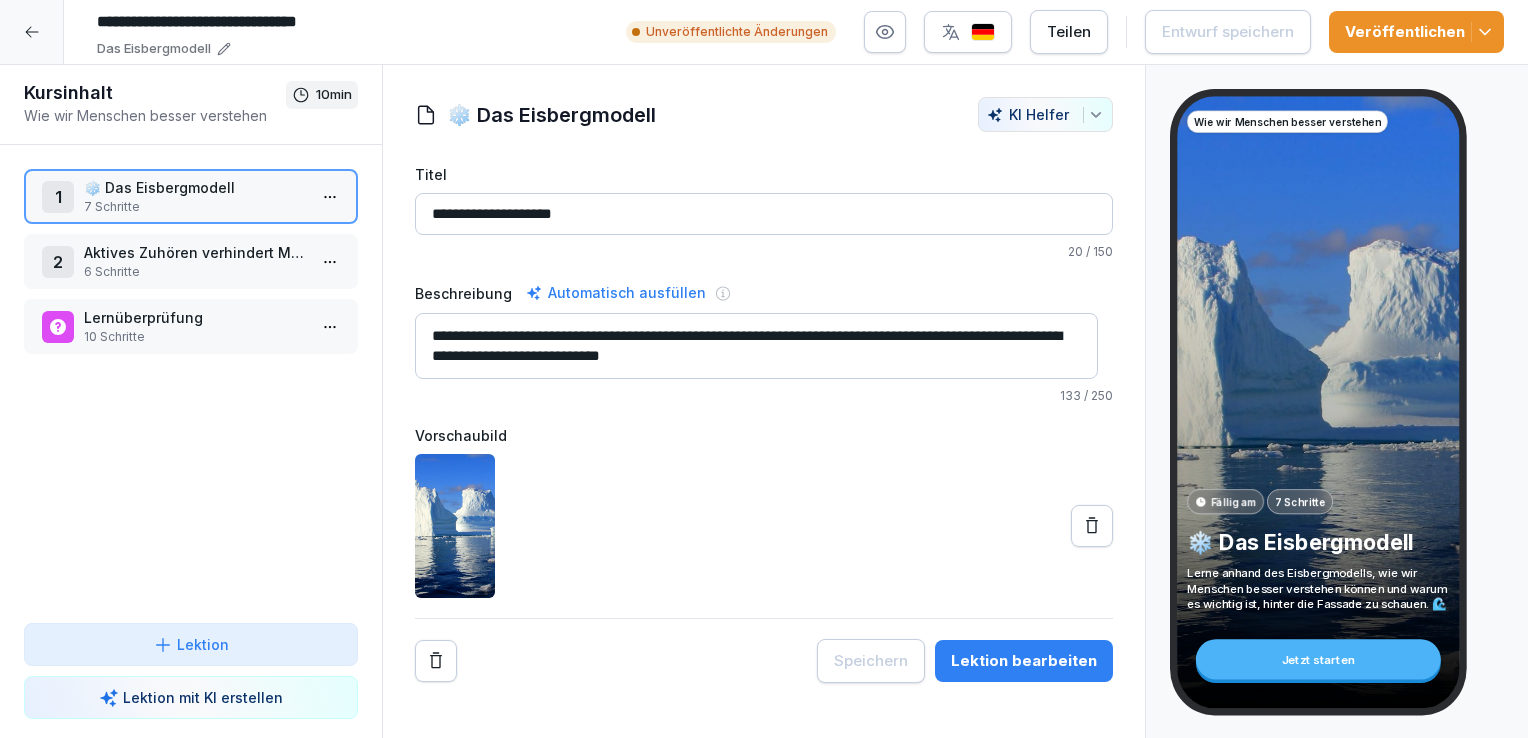 click 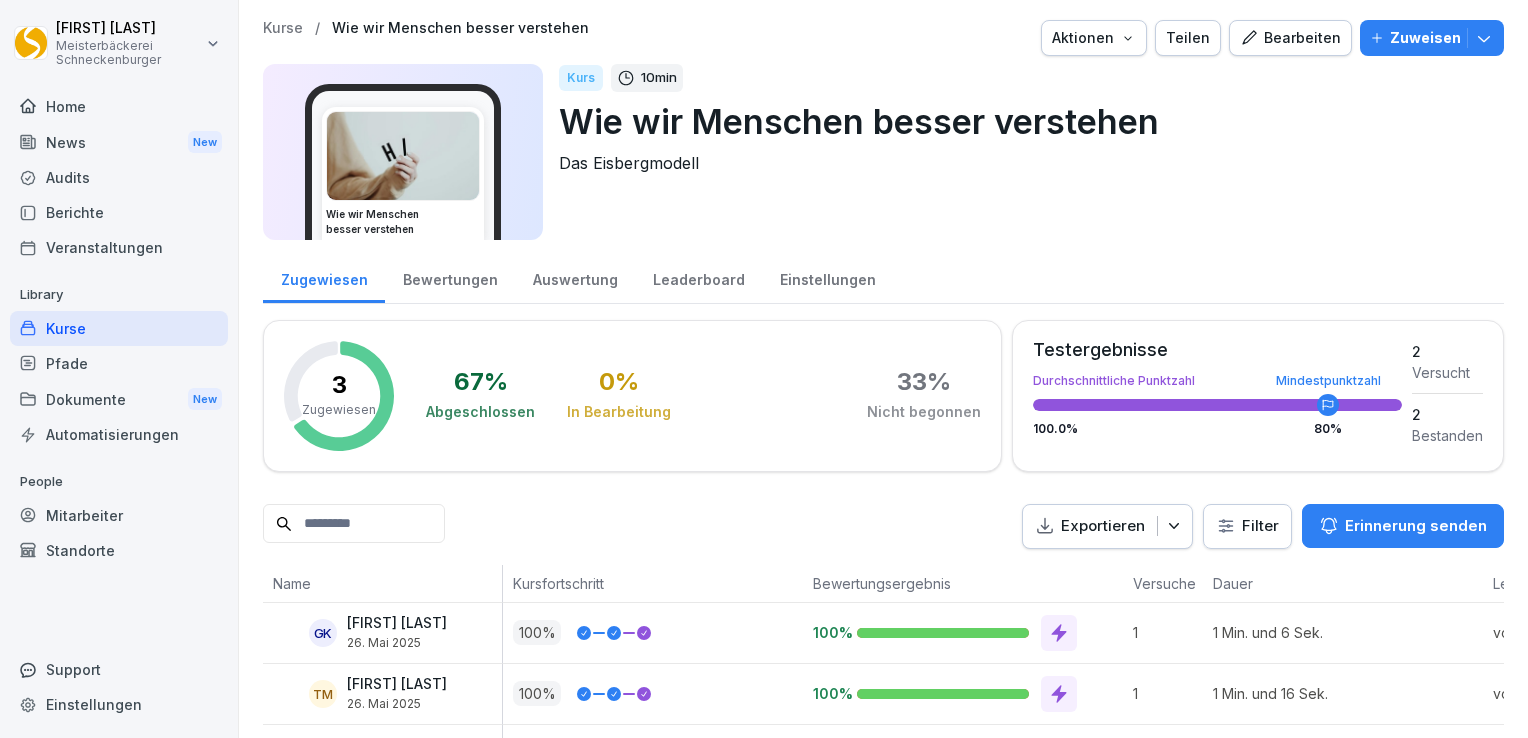 click on "Kurse" at bounding box center [283, 28] 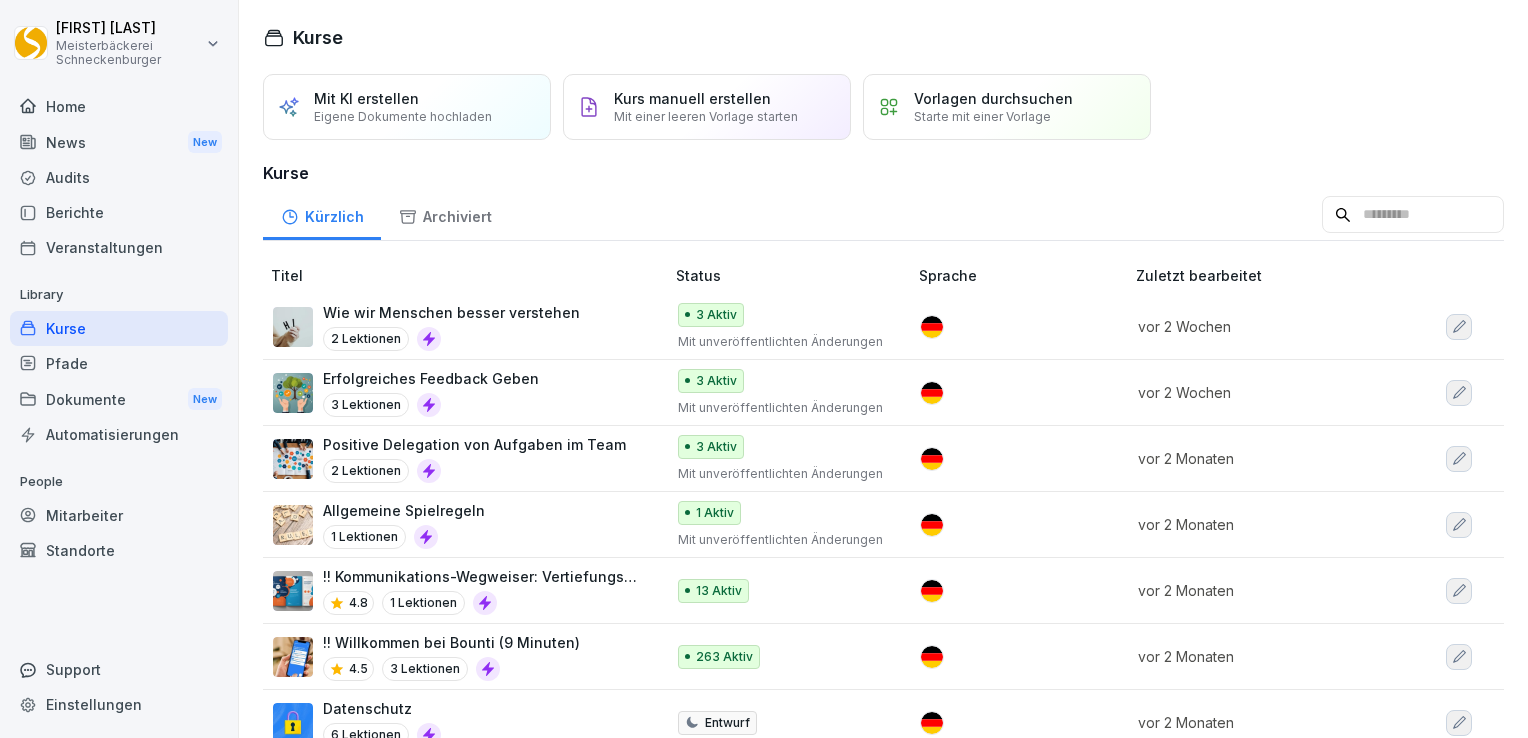 click on "Mit KI erstellen Eigene Dokumente hochladen" at bounding box center (403, 107) 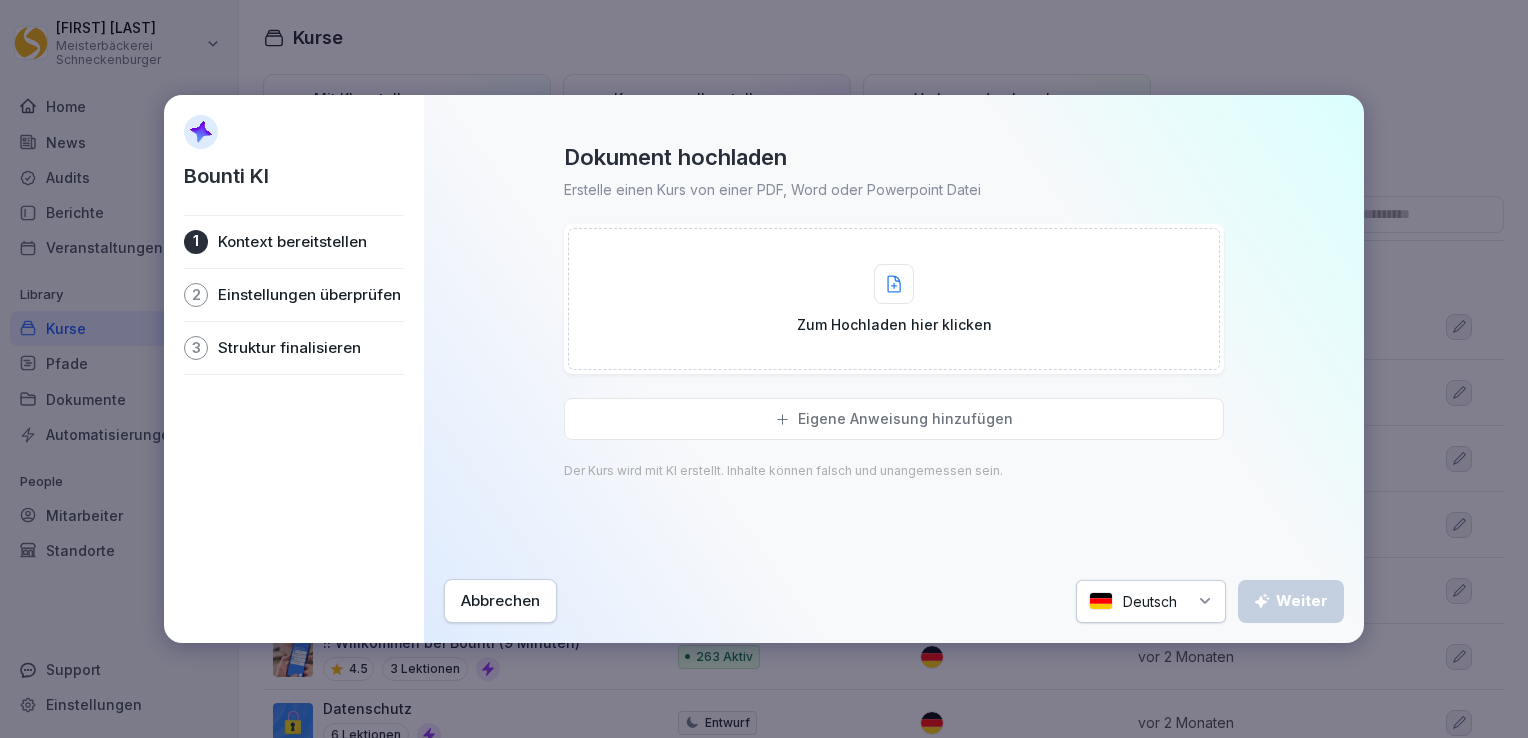click on "Abbrechen" at bounding box center [500, 601] 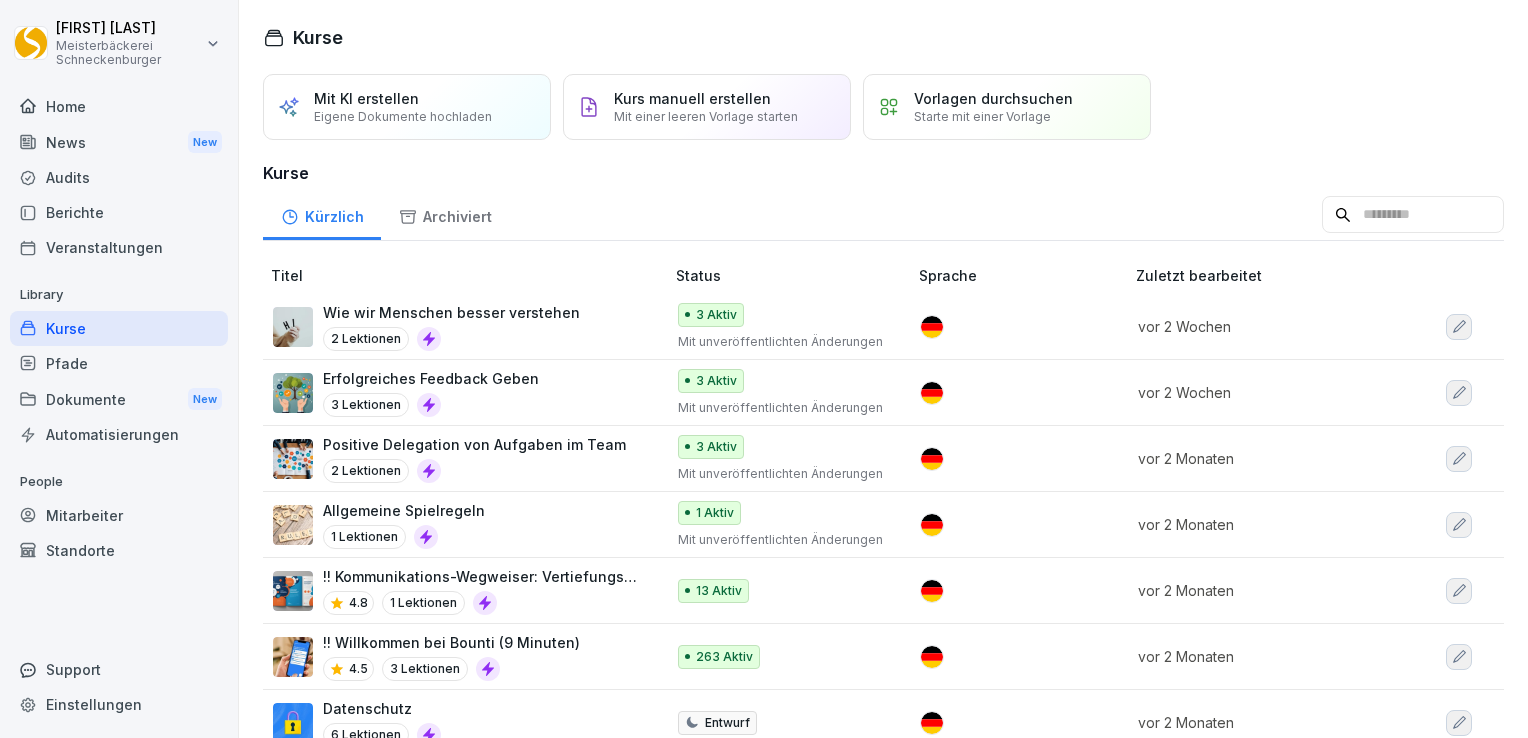 click on "Kurse" at bounding box center (119, 328) 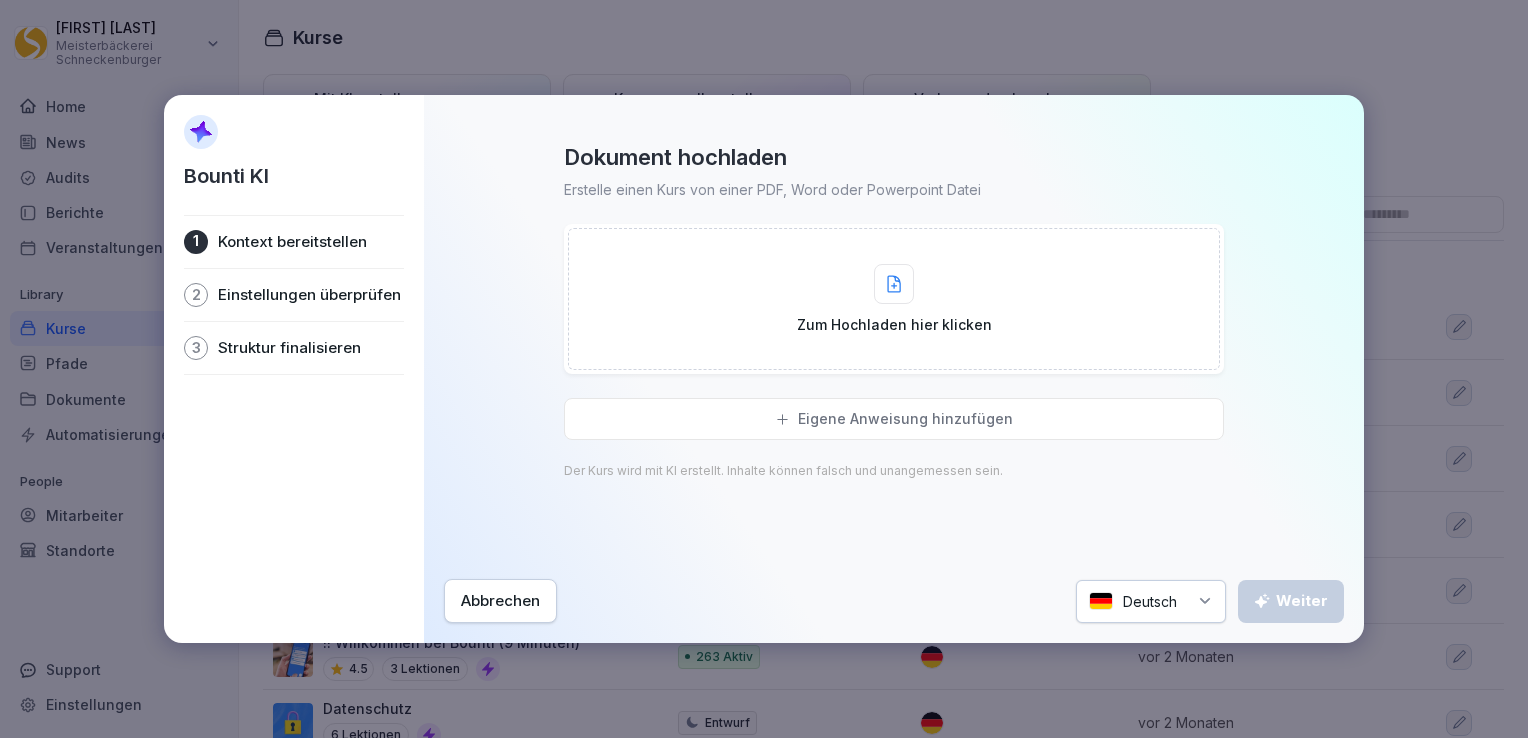 click 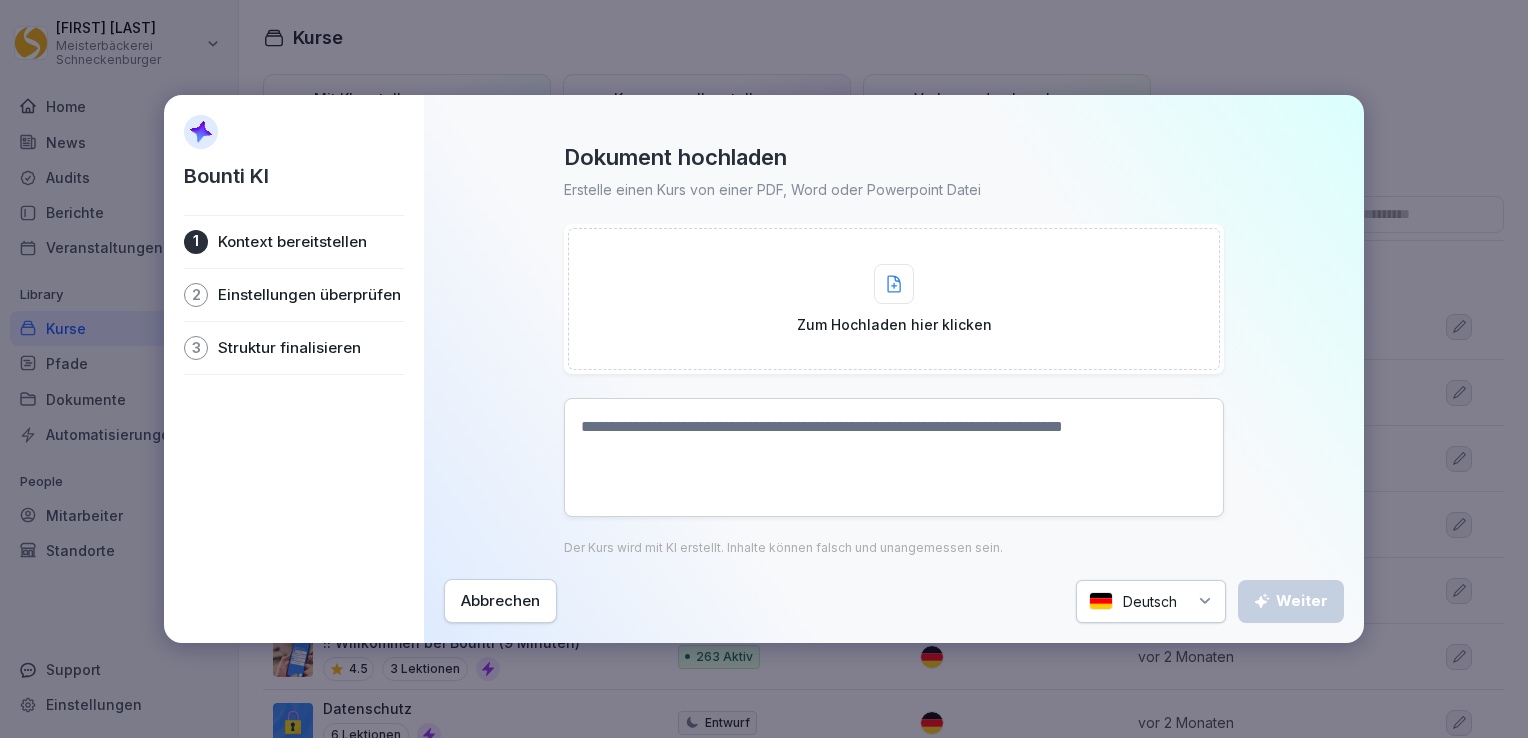 click at bounding box center (894, 457) 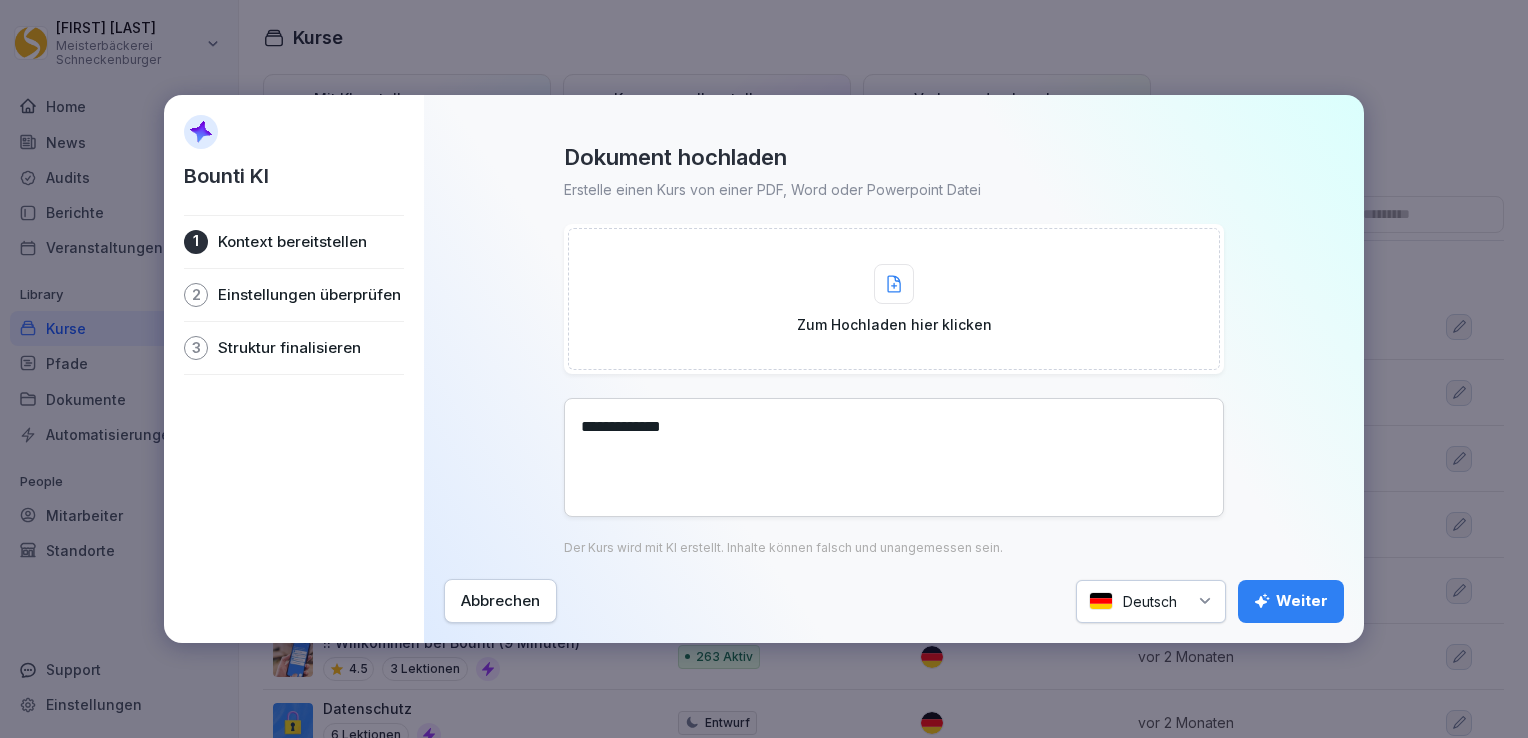 type on "**********" 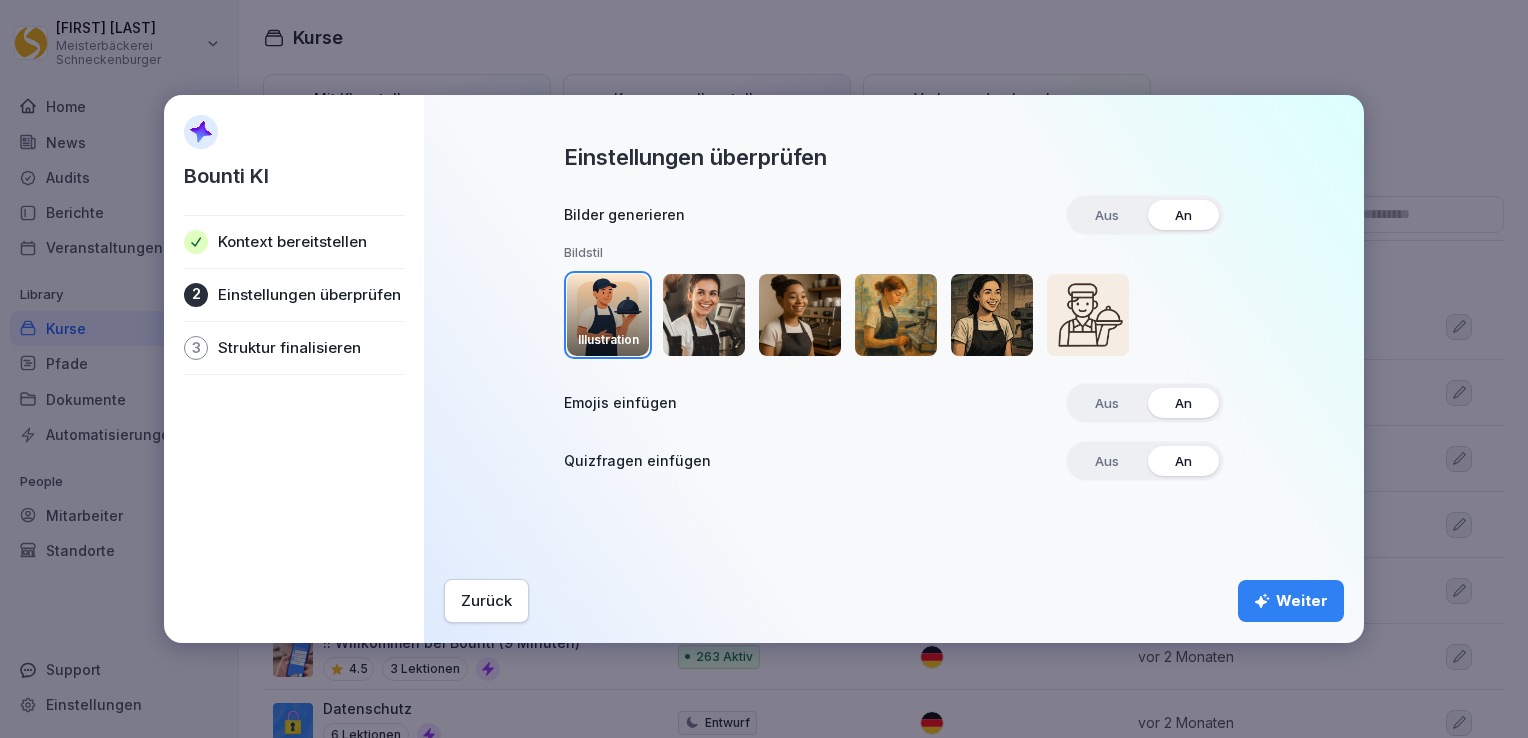 click on "Weiter" at bounding box center (1291, 601) 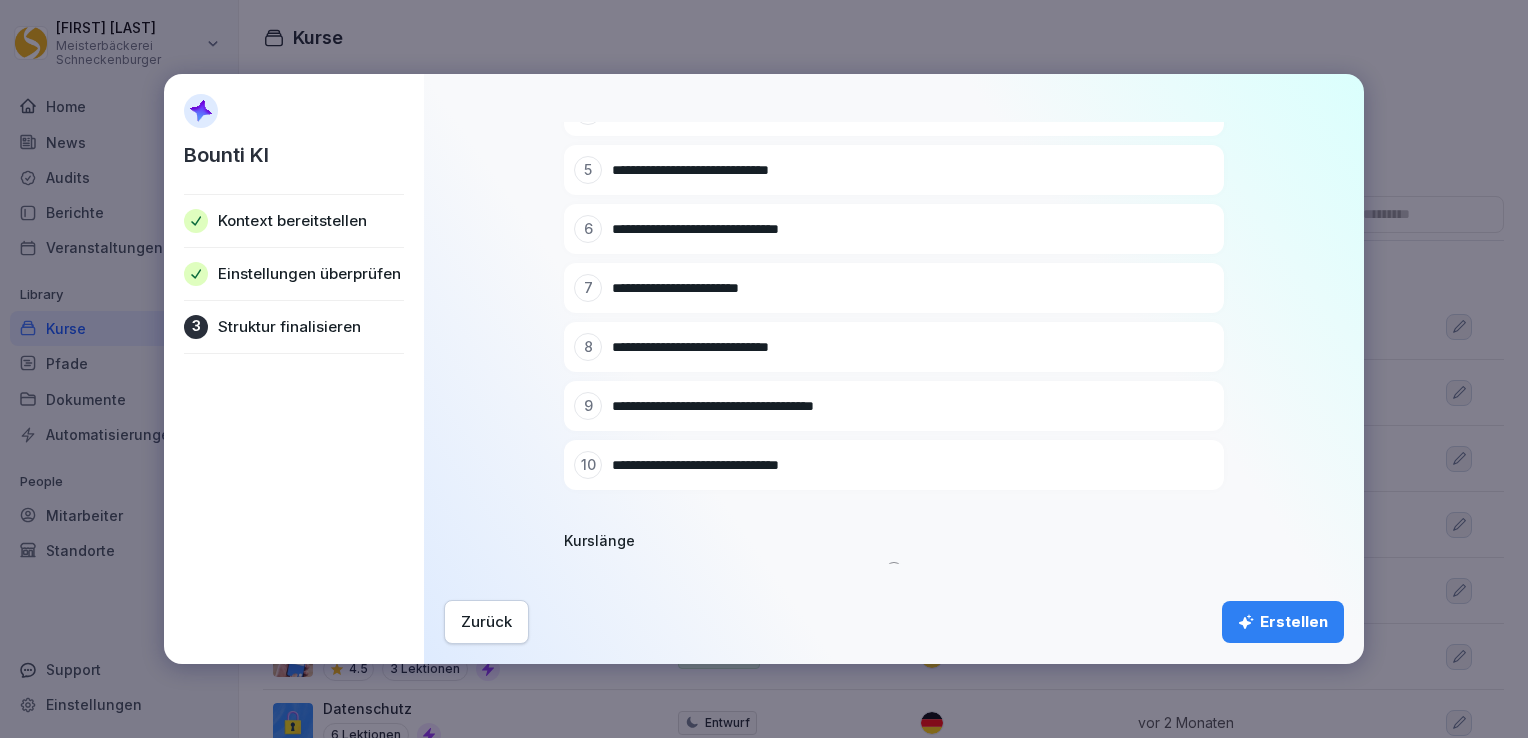 scroll, scrollTop: 0, scrollLeft: 0, axis: both 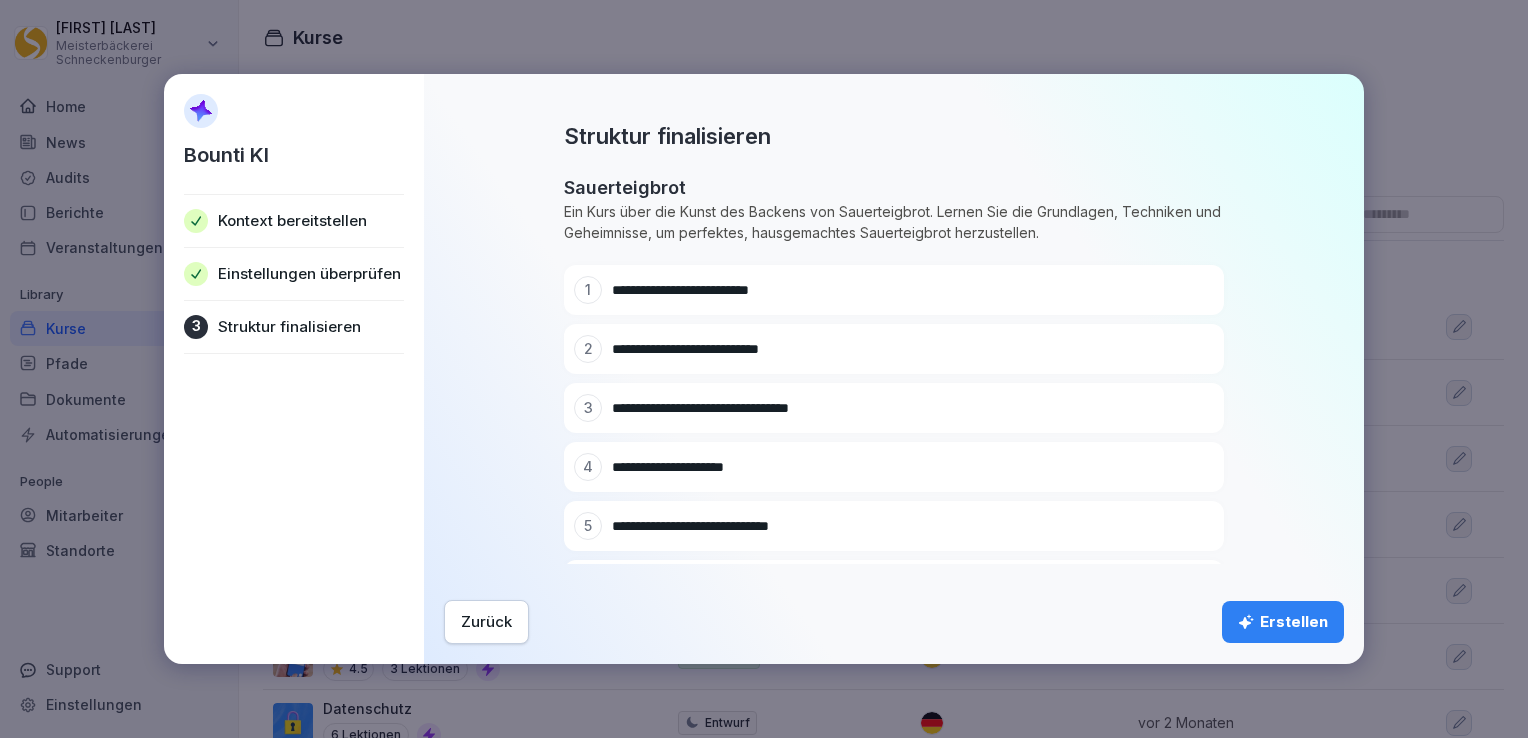click on "Erstellen" at bounding box center (1283, 622) 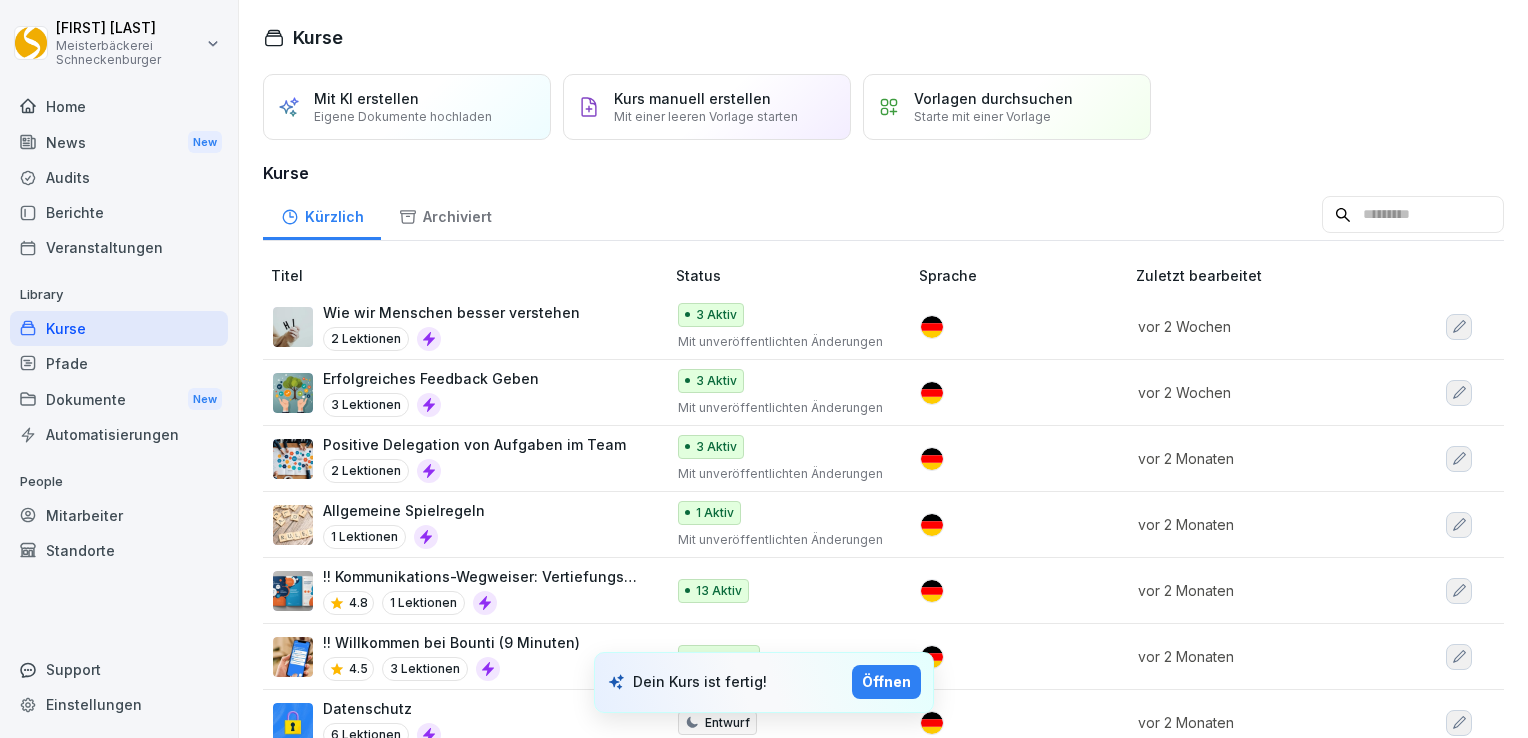 click on "Öffnen" at bounding box center (886, 682) 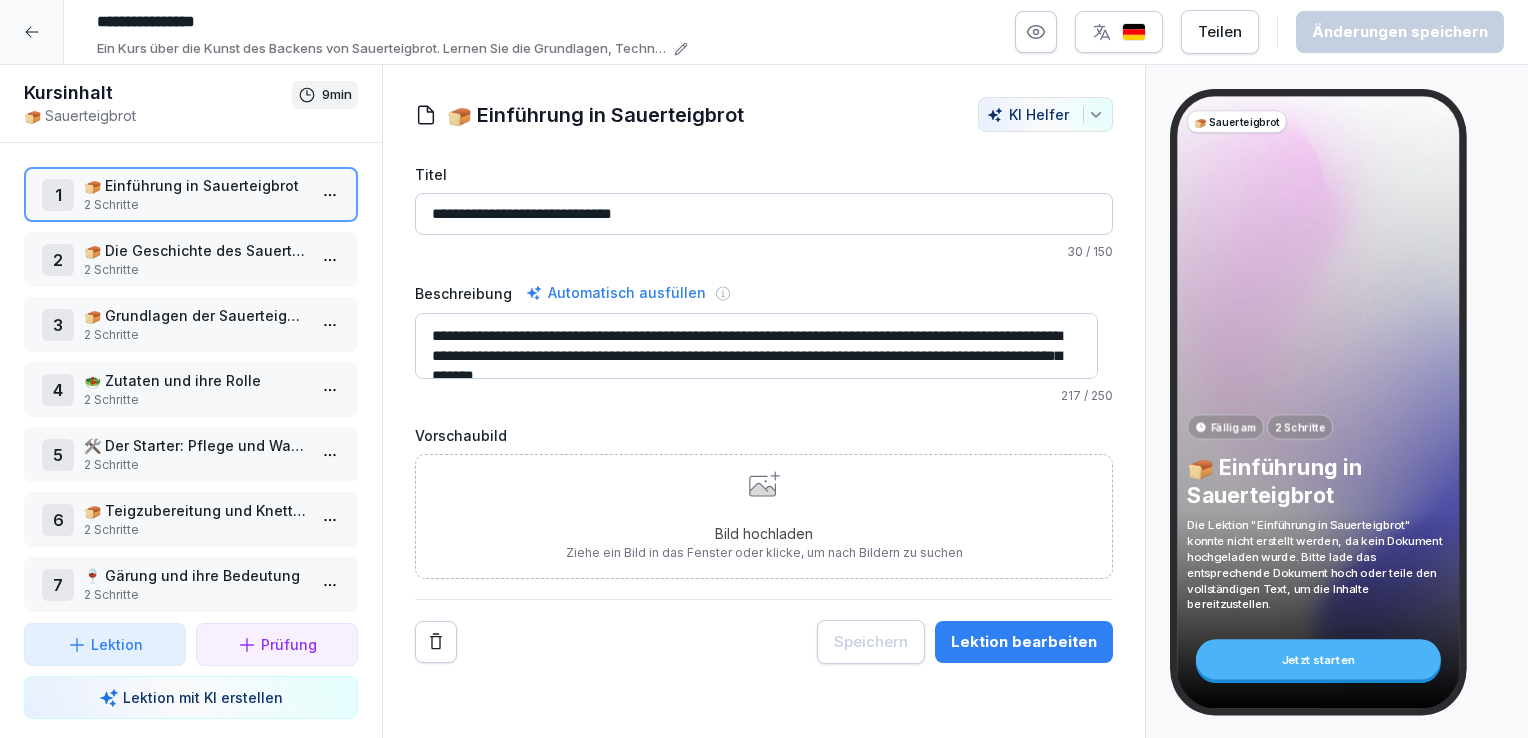 click on "🍞 Die Geschichte des Sauerteigs" at bounding box center (195, 250) 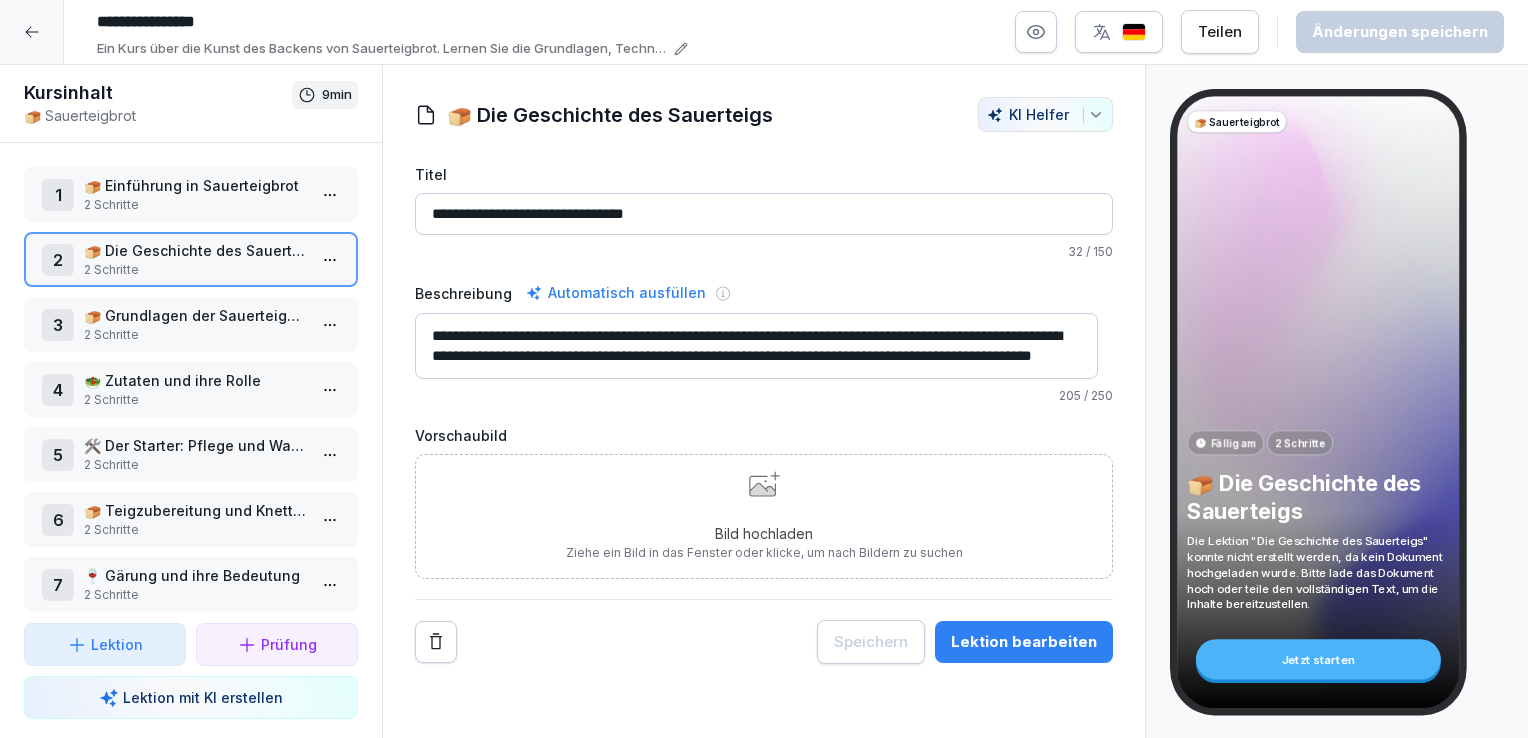 click on "2 Schritte" at bounding box center [195, 335] 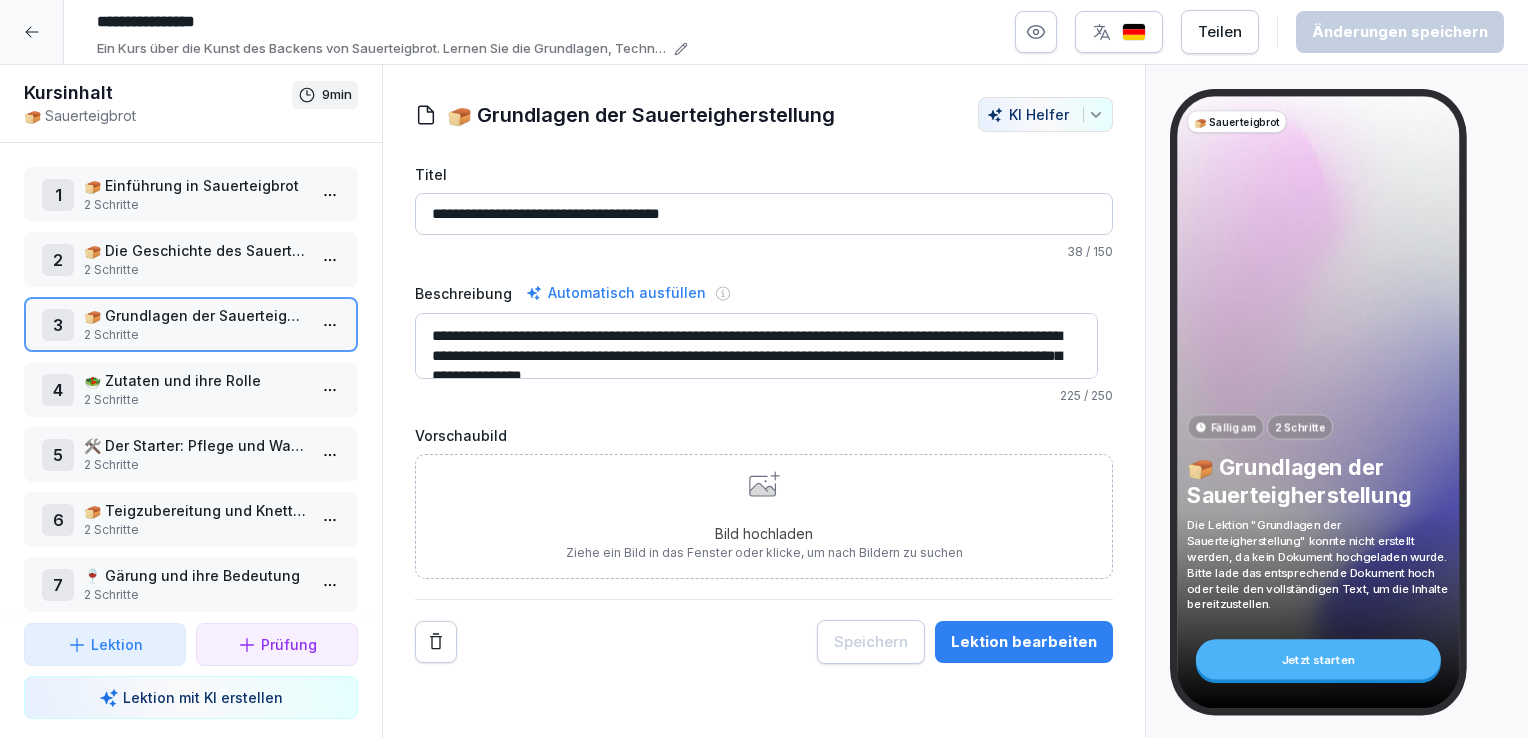 click on "🥗 Zutaten und ihre Rolle" at bounding box center [195, 380] 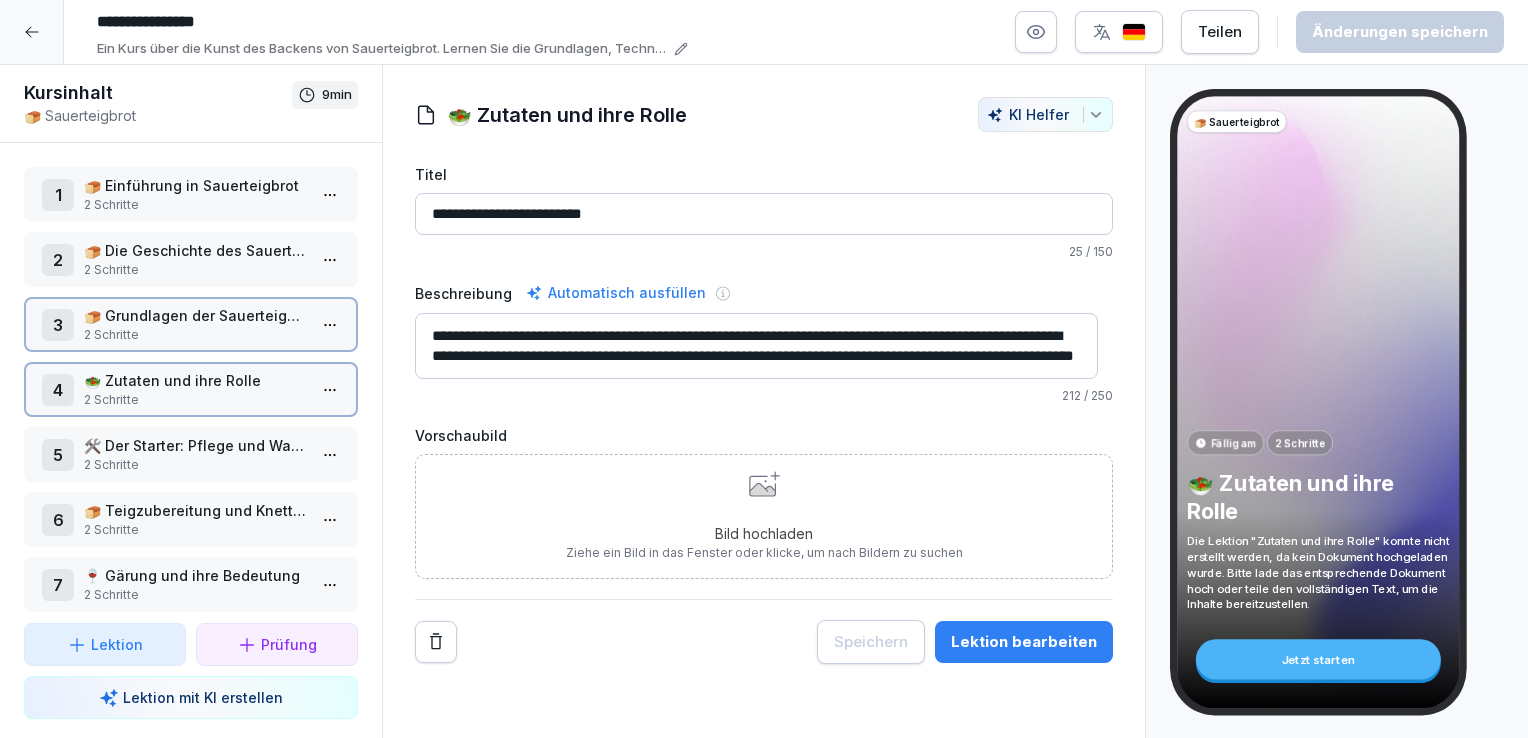 click on "🥗 Zutaten und ihre Rolle" at bounding box center (195, 380) 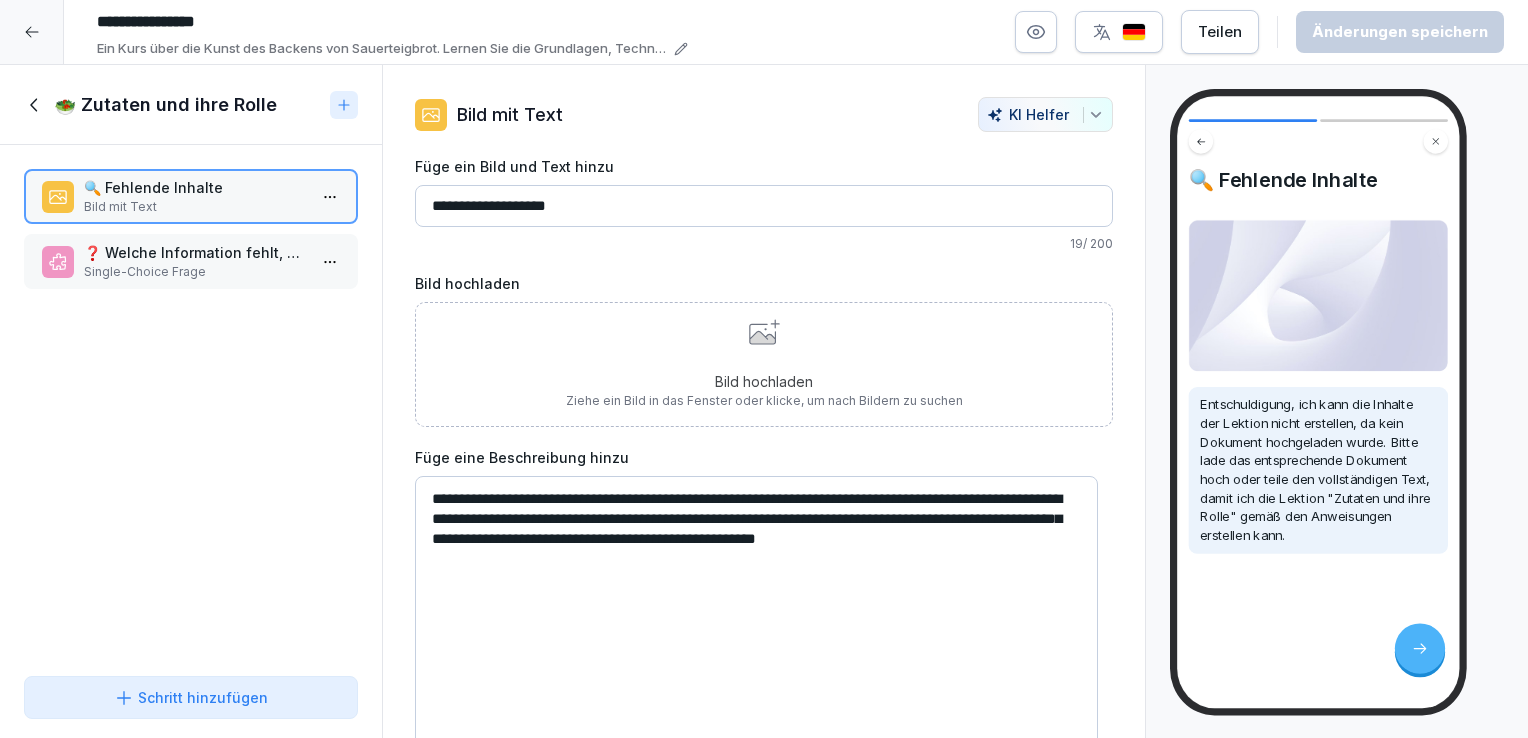 click on "Single-Choice Frage" at bounding box center [195, 272] 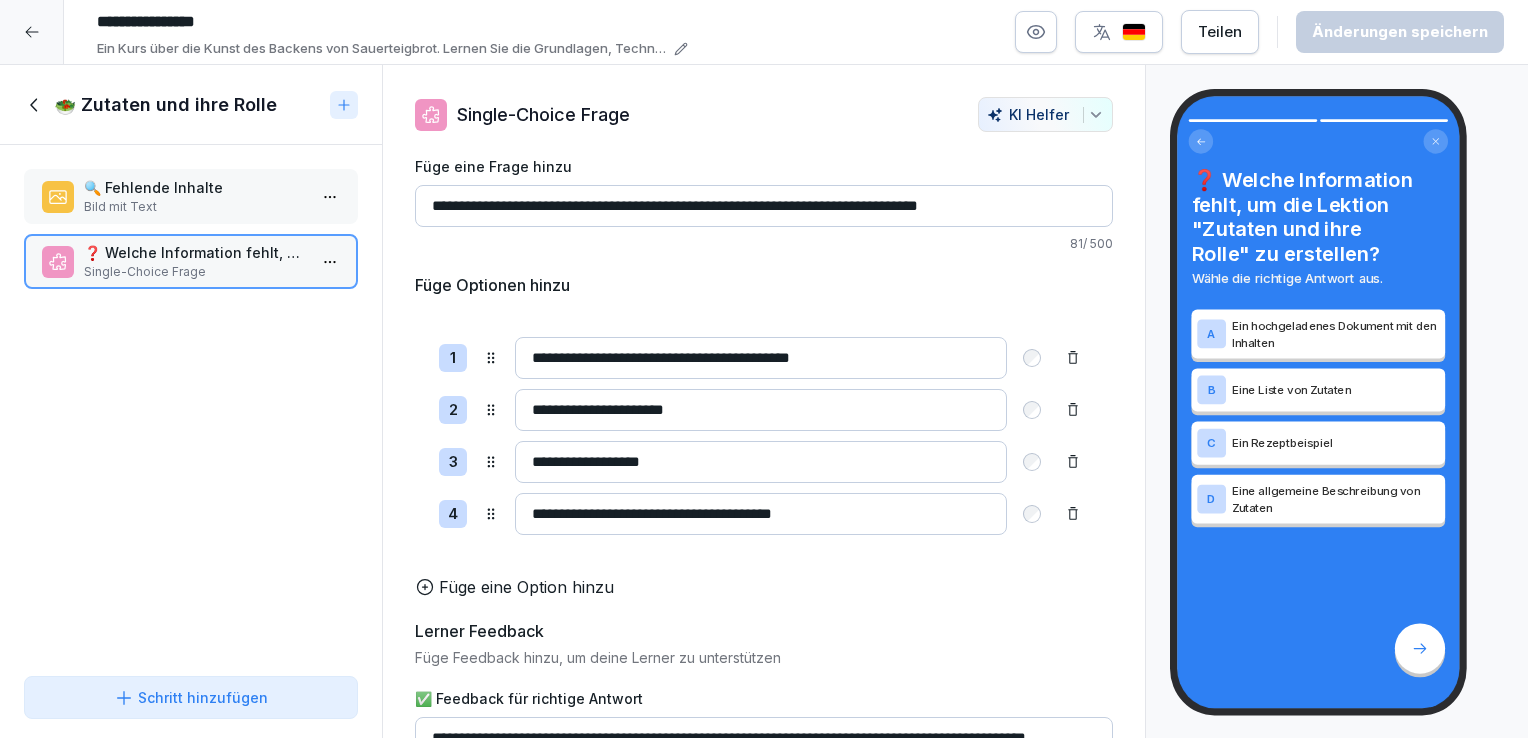click 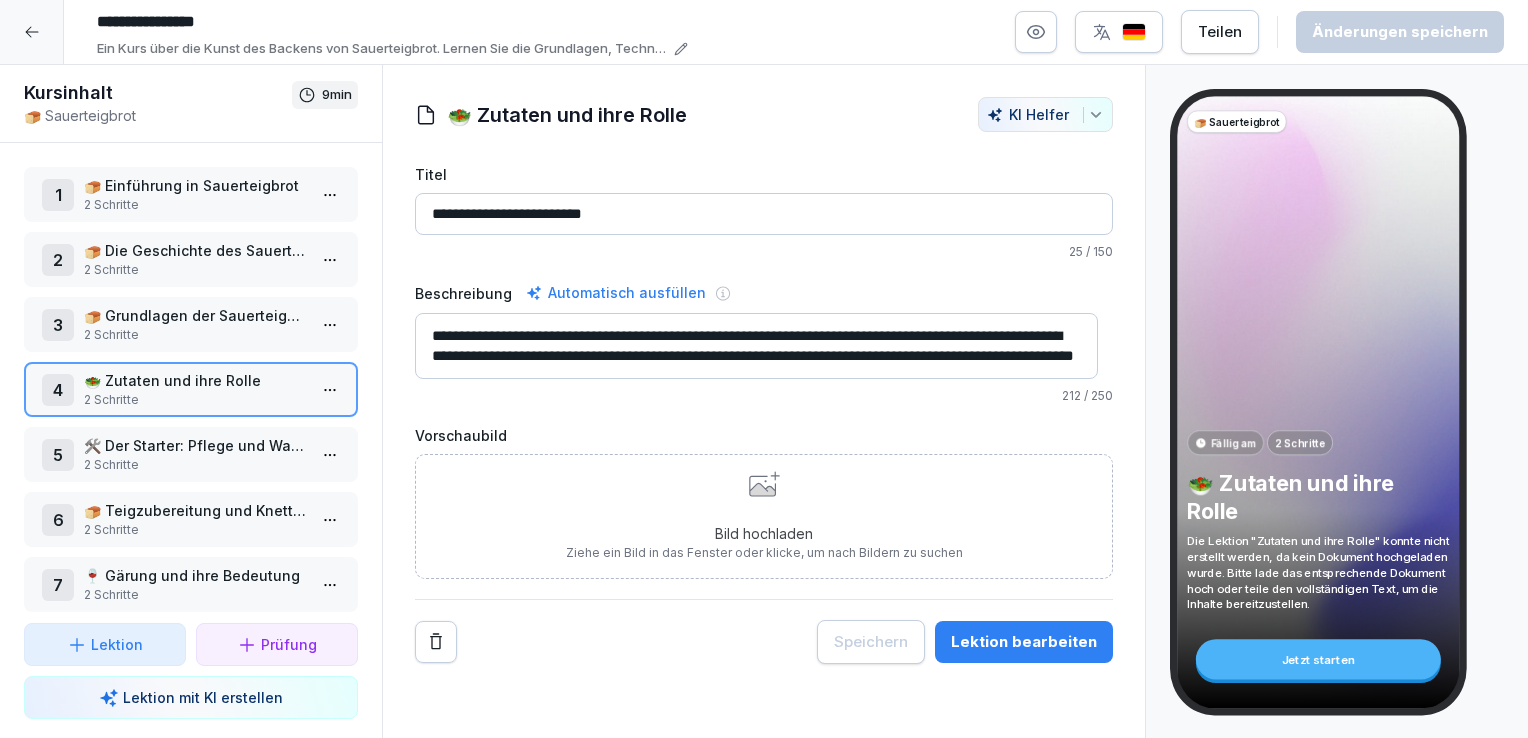 click 